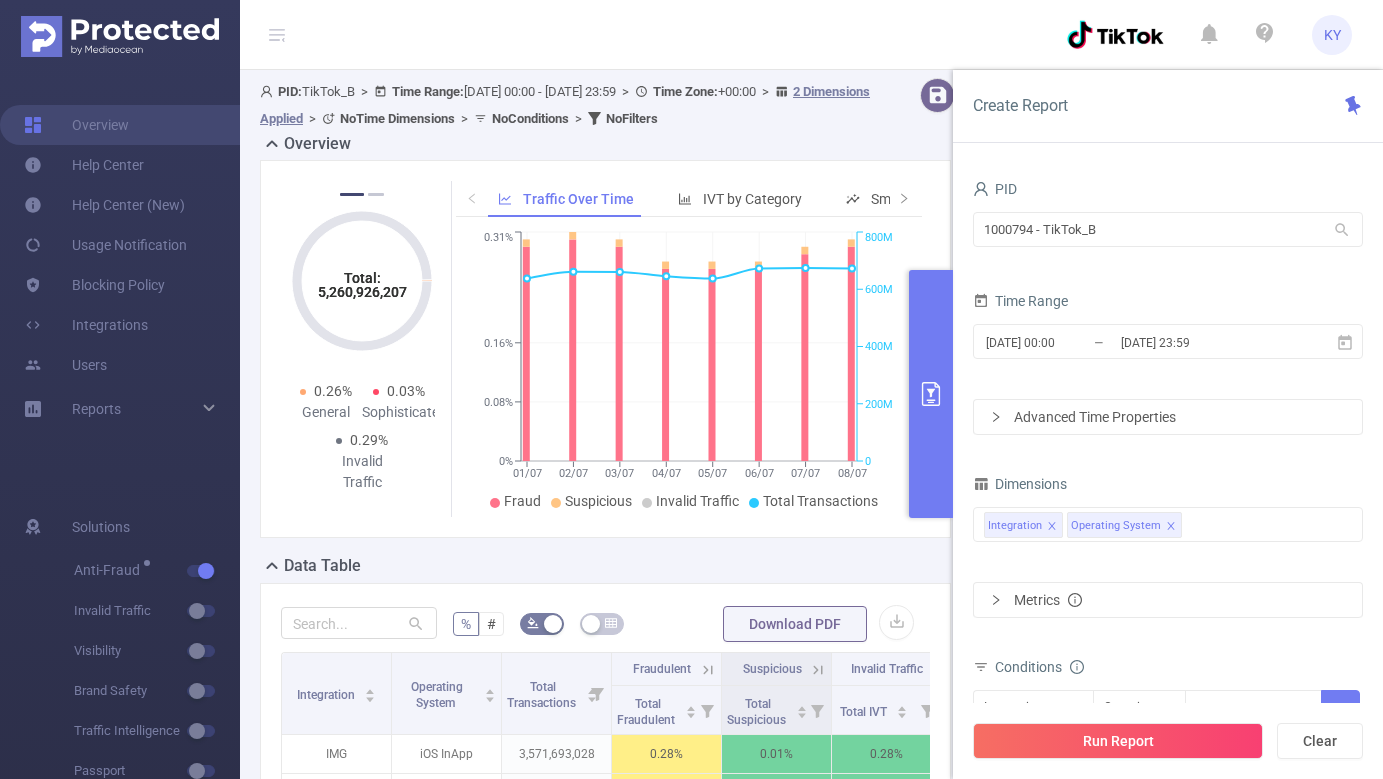 scroll, scrollTop: 0, scrollLeft: 0, axis: both 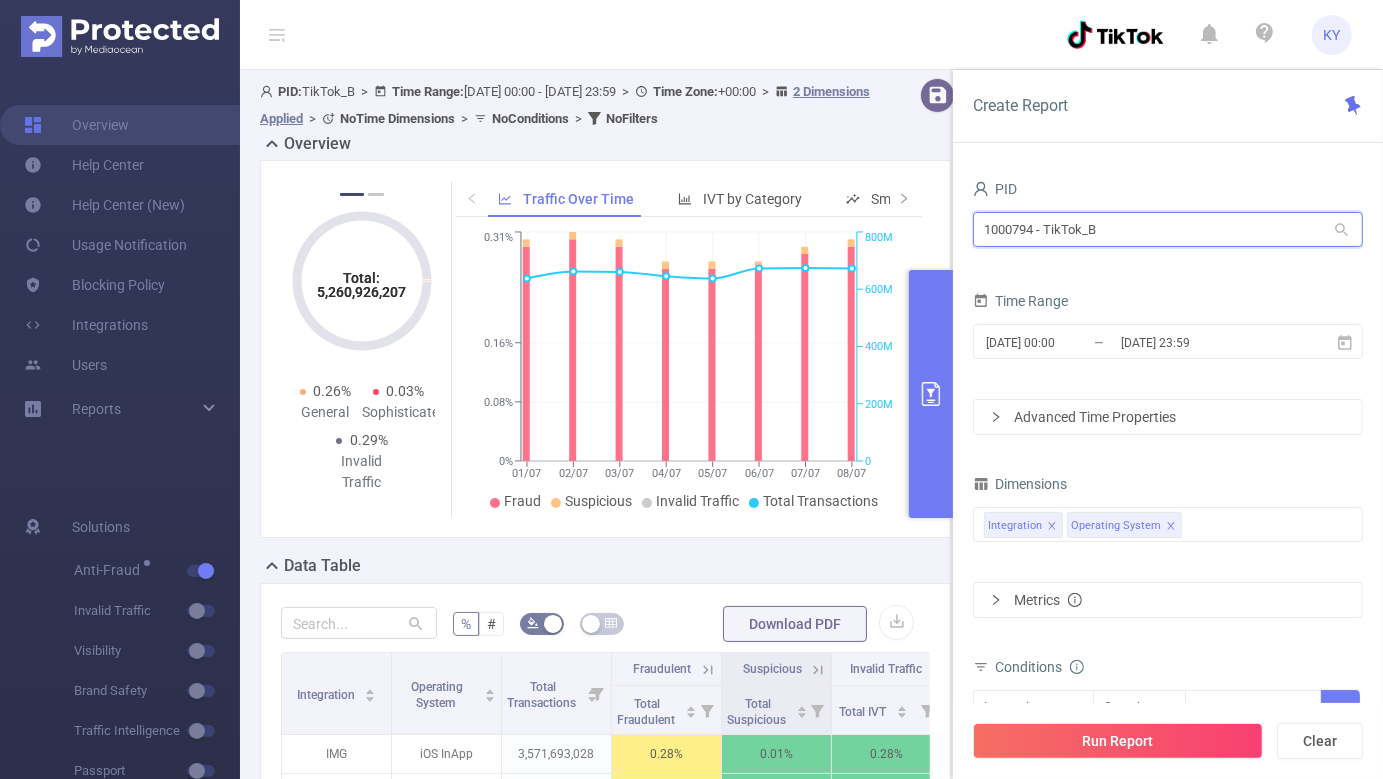 click on "1000794 - TikTok_B" at bounding box center [1168, 229] 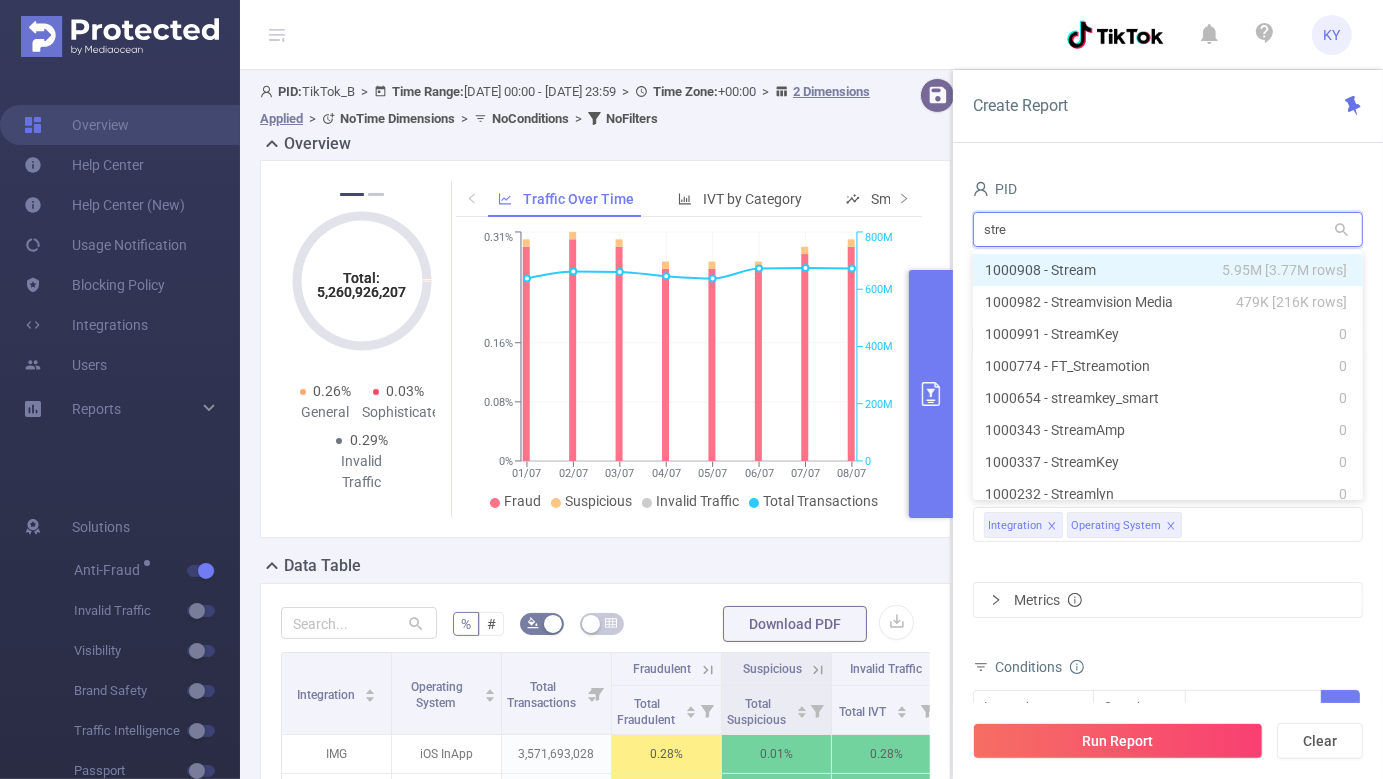 type on "strea" 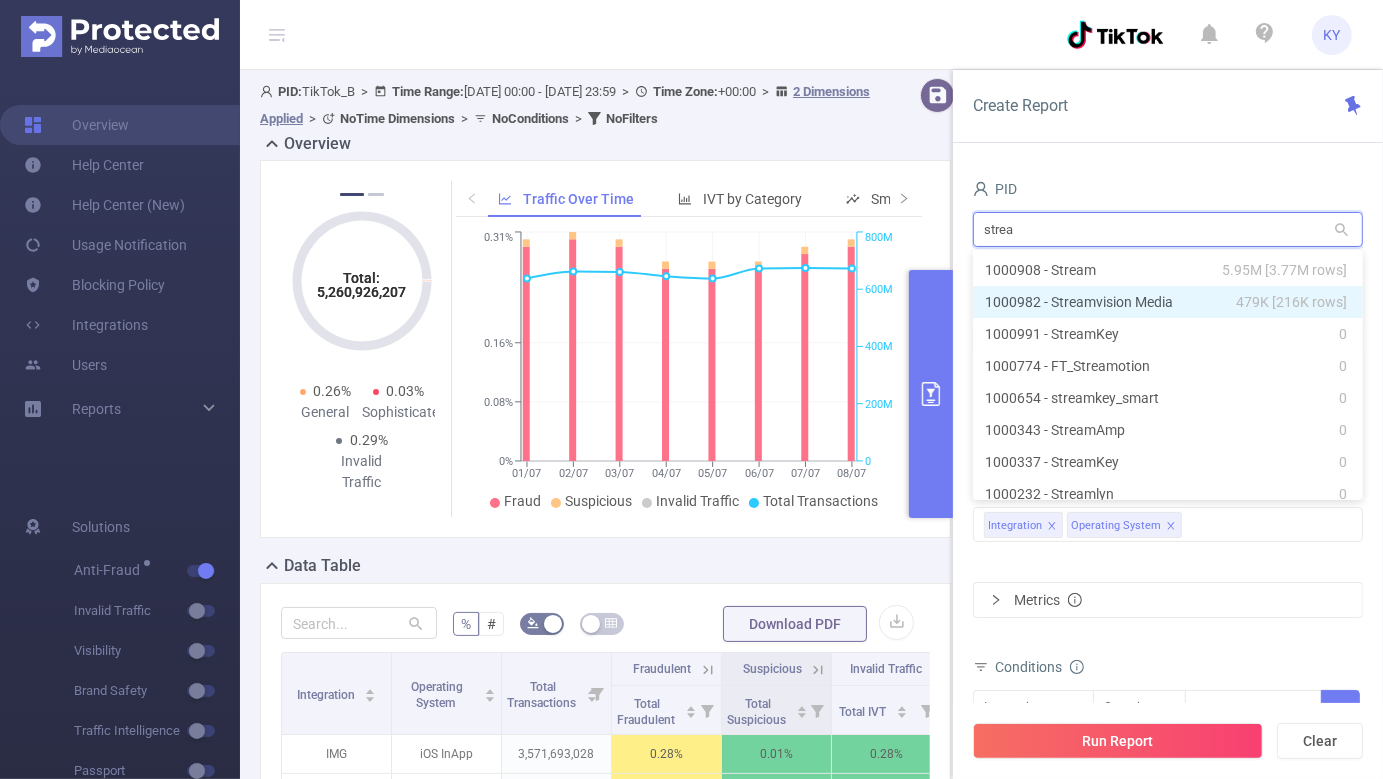 click on "1000982 - Streamvision Media 479K [216K rows]" at bounding box center (1168, 302) 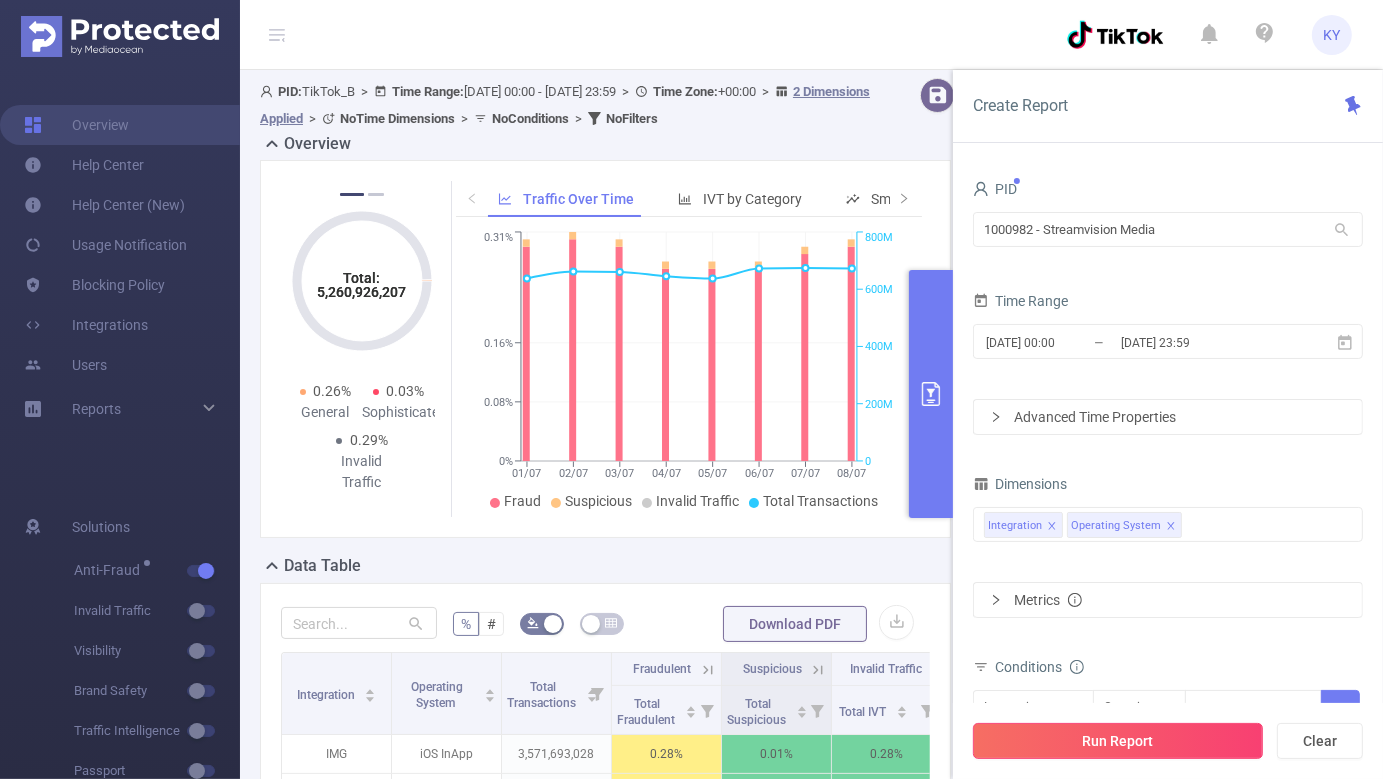 click on "Run Report" at bounding box center (1118, 741) 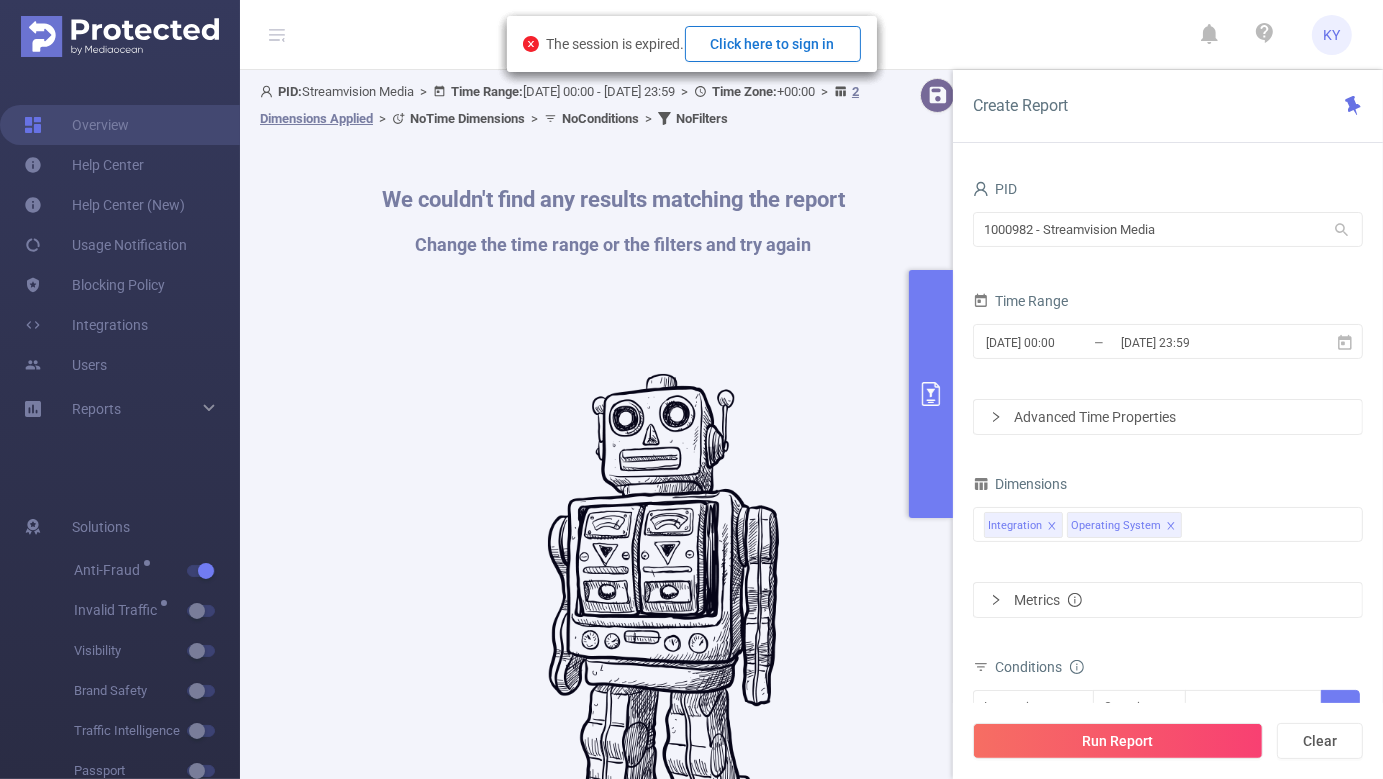 click on "Click here to sign in" at bounding box center (773, 44) 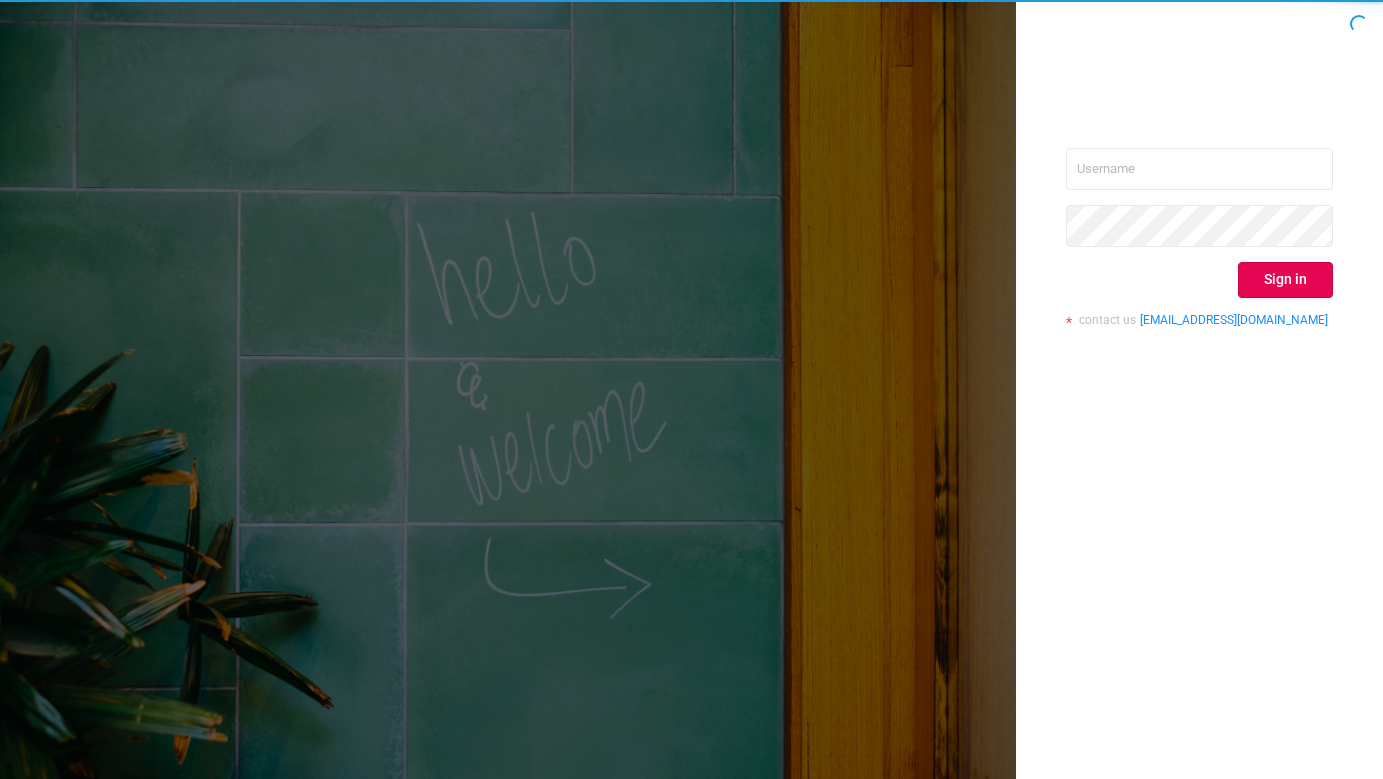 scroll, scrollTop: 0, scrollLeft: 0, axis: both 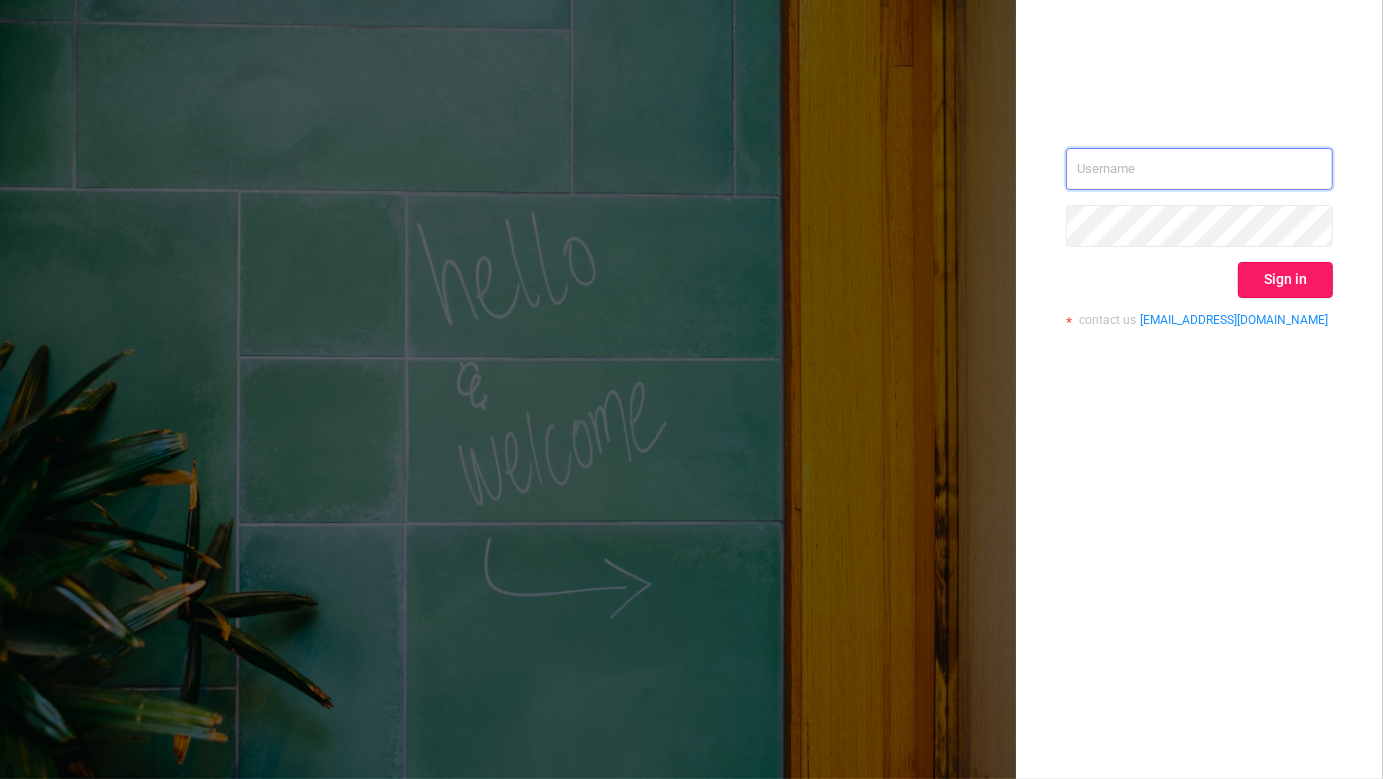 type on "kirill@protected.media" 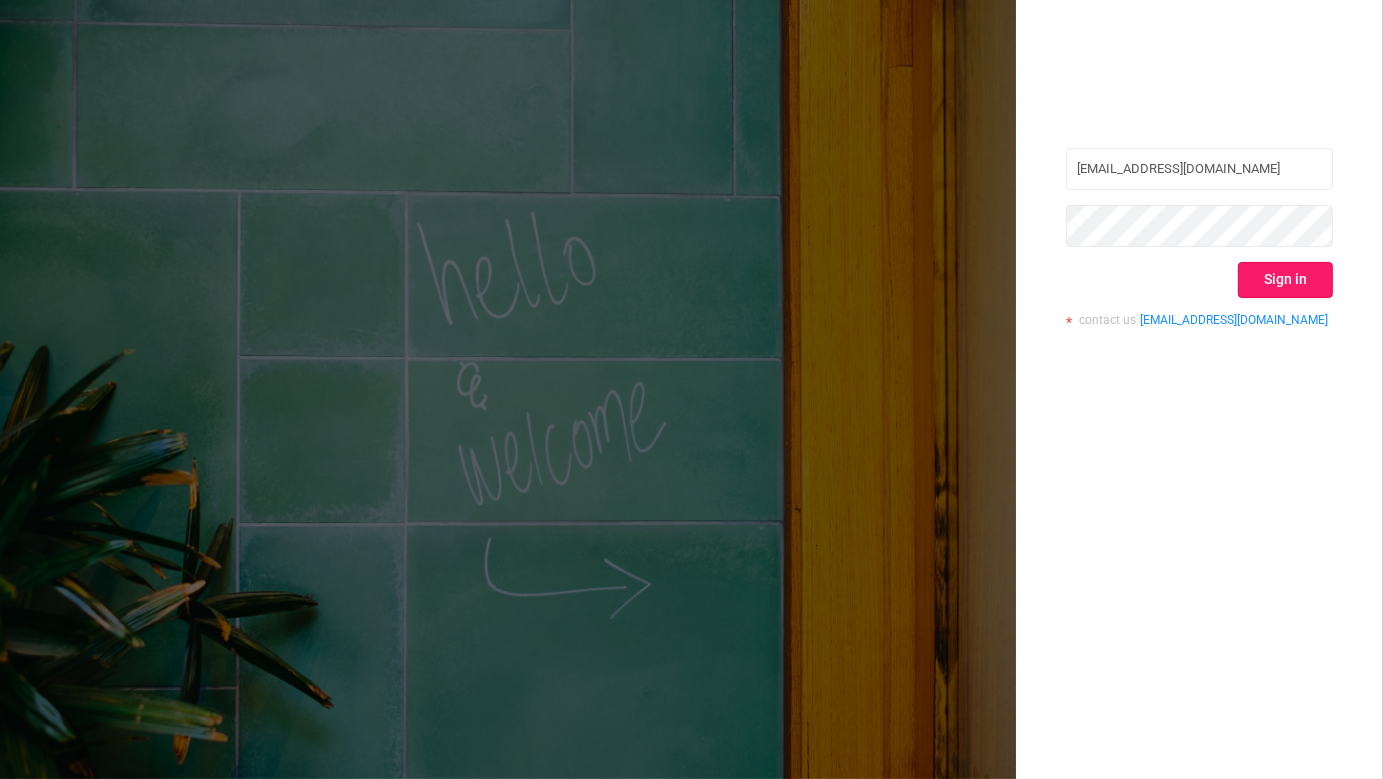 click on "Sign in" at bounding box center [1285, 280] 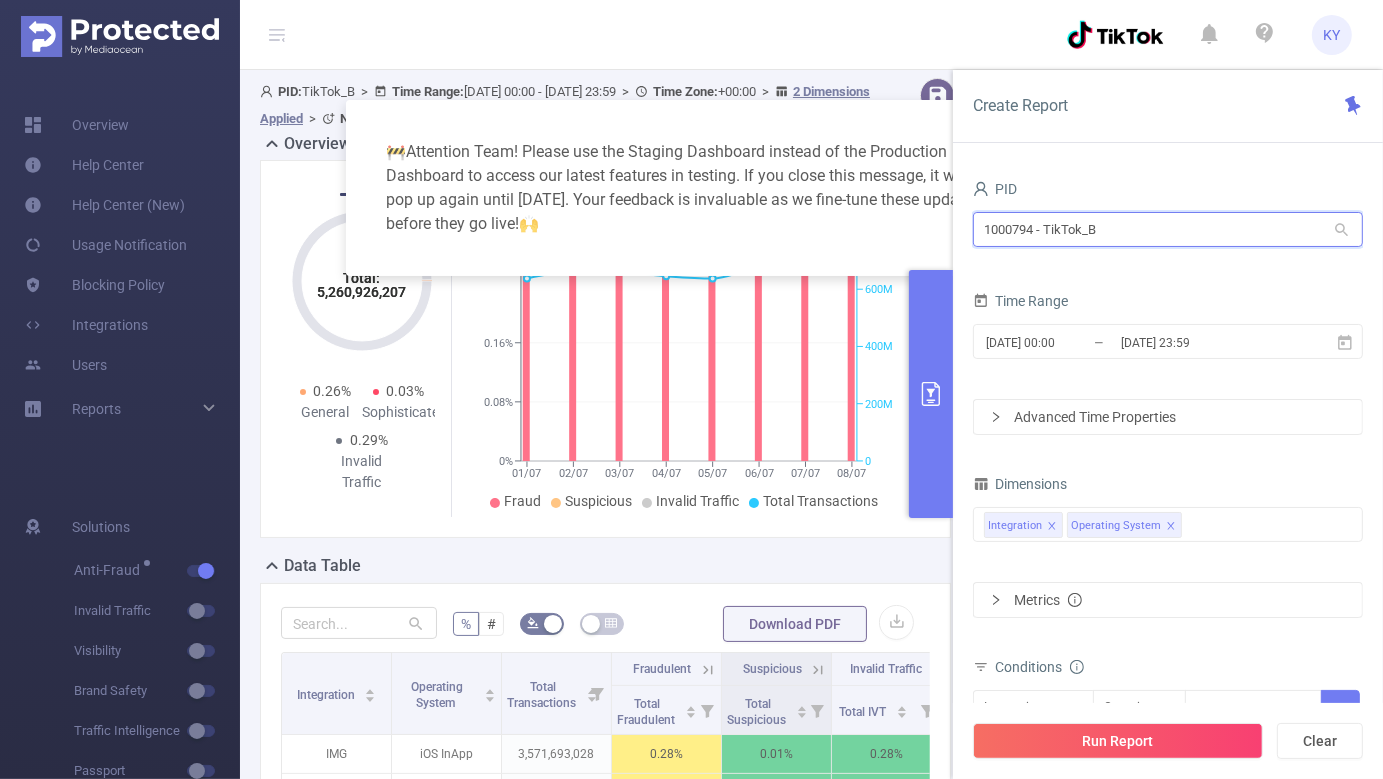 click on "1000794 - TikTok_B" at bounding box center [1168, 229] 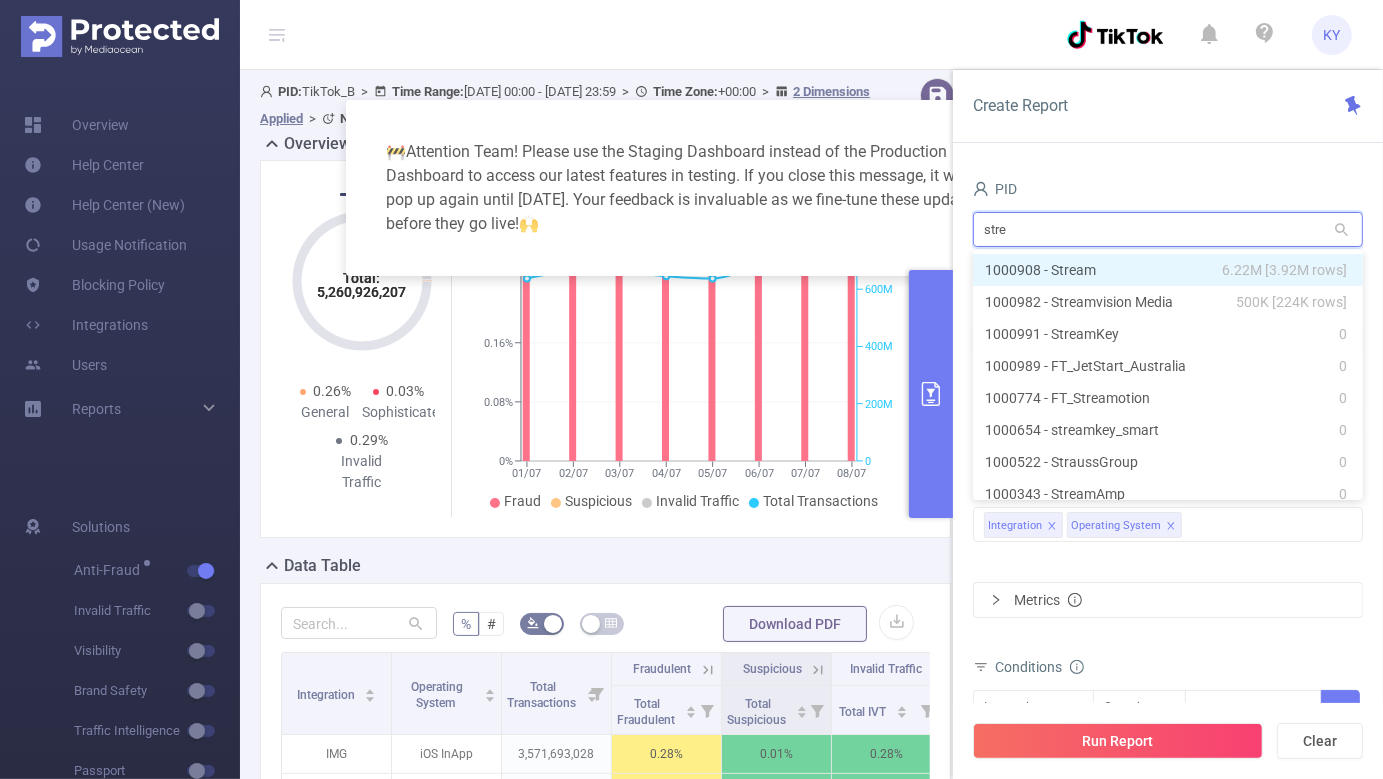 type on "strea" 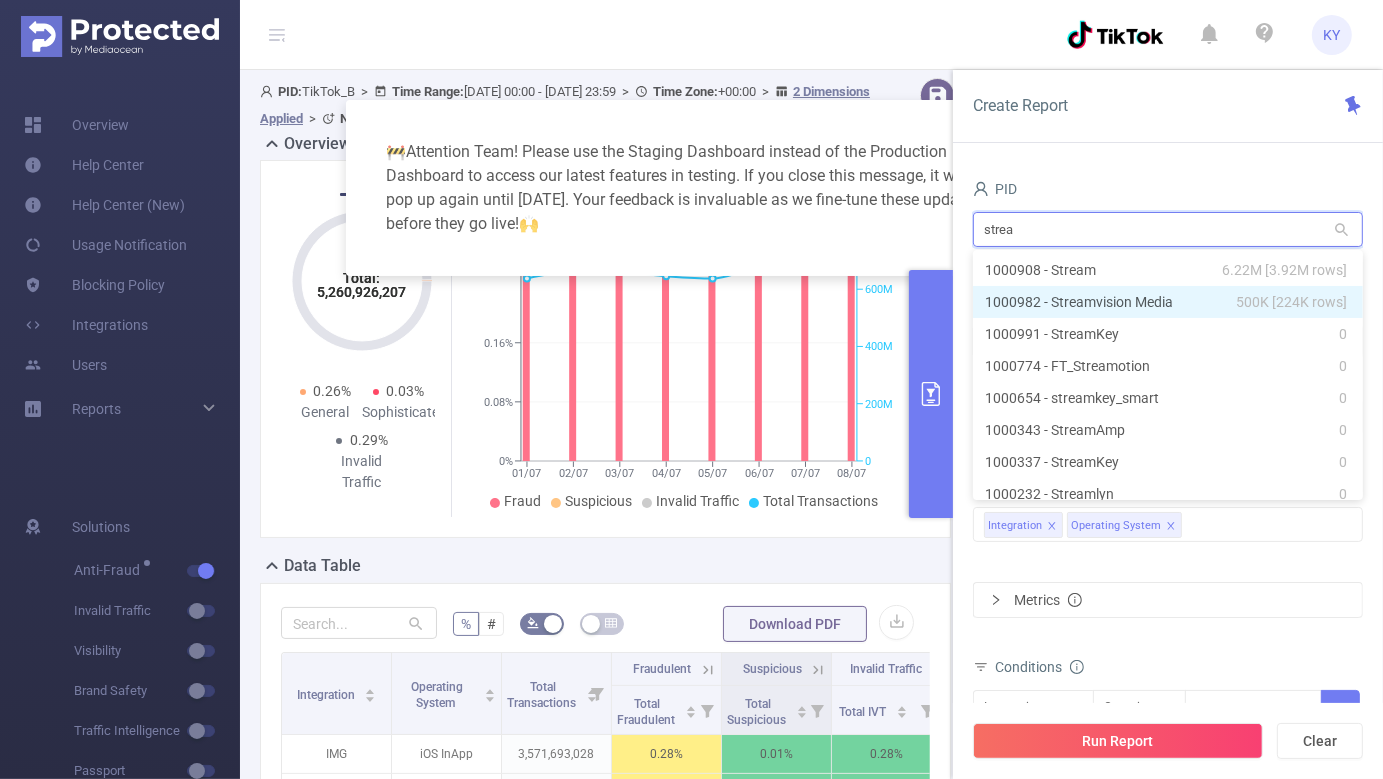 click on "1000982 - Streamvision Media 500K [224K rows]" at bounding box center [1168, 302] 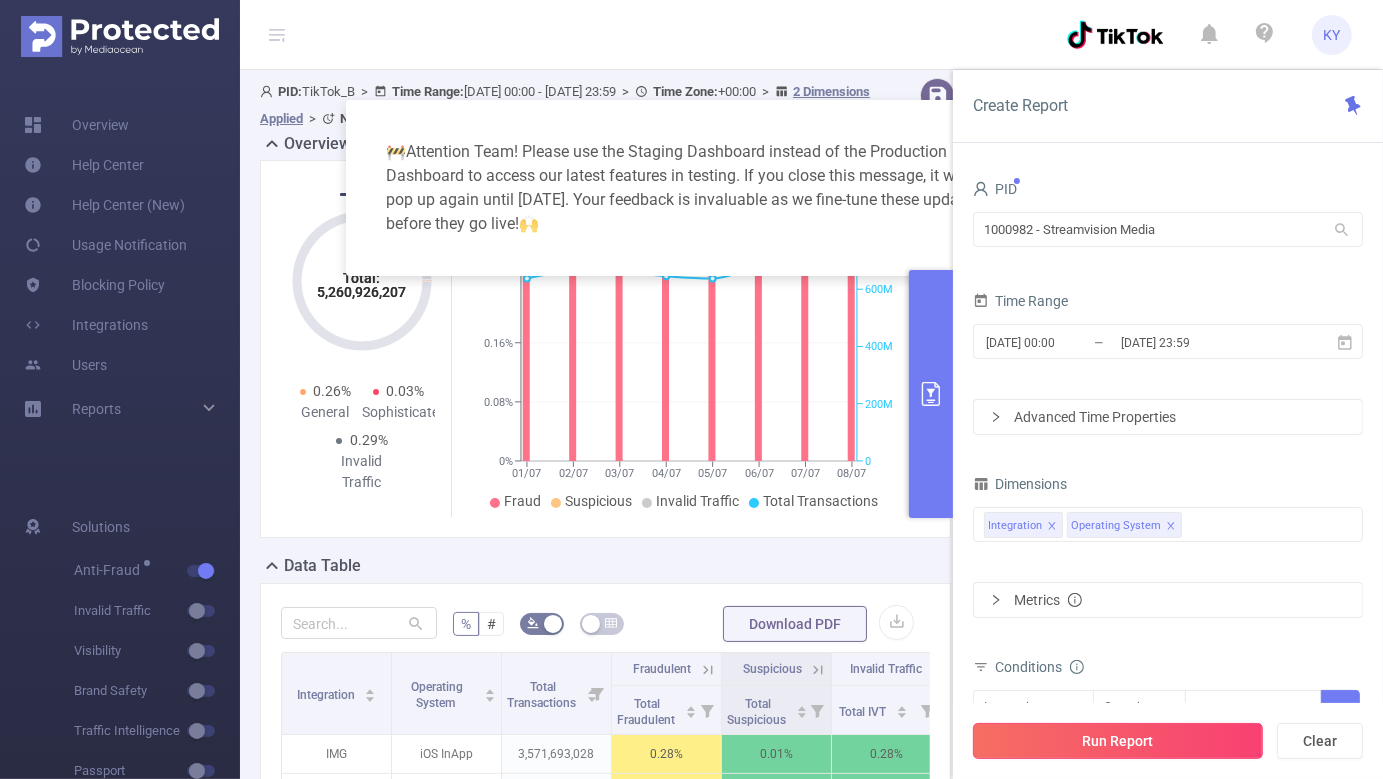 click on "Run Report" at bounding box center [1118, 741] 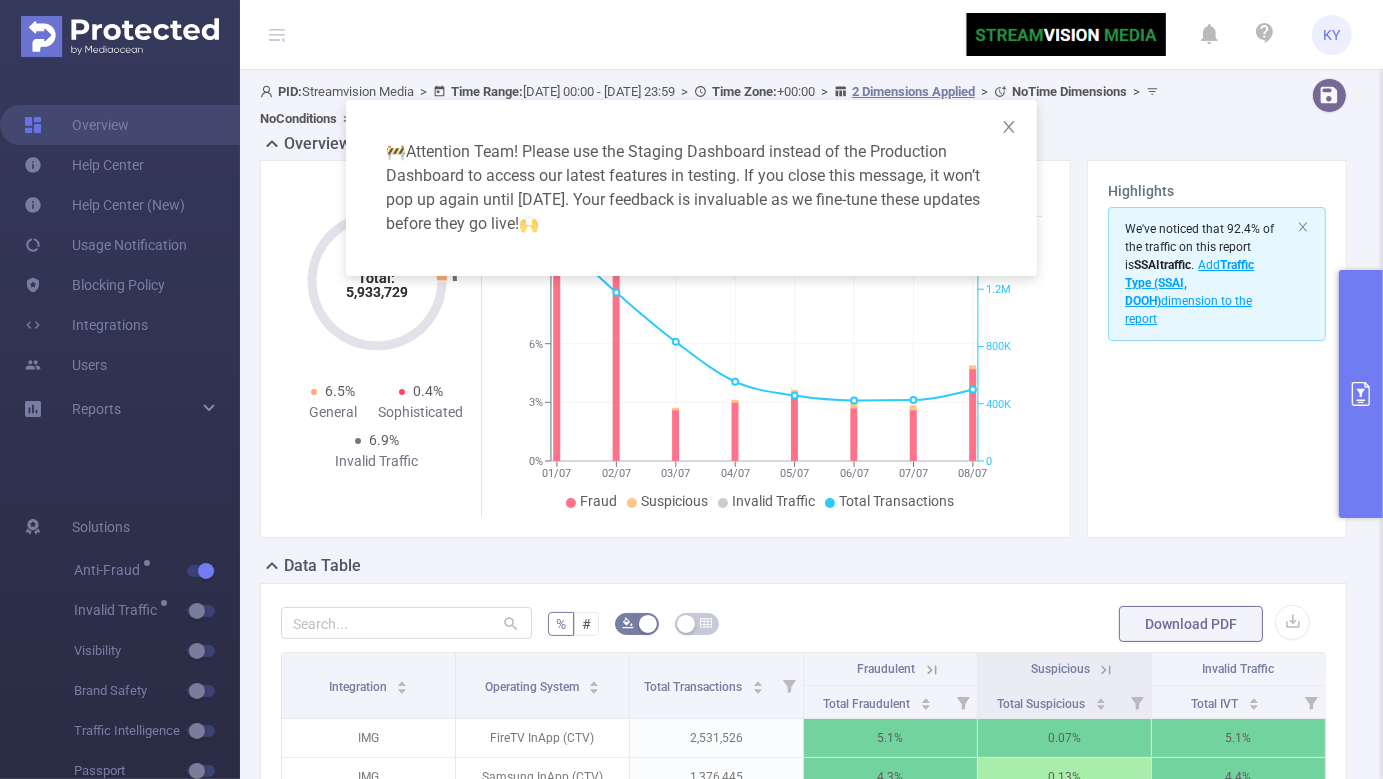 click at bounding box center (1361, 394) 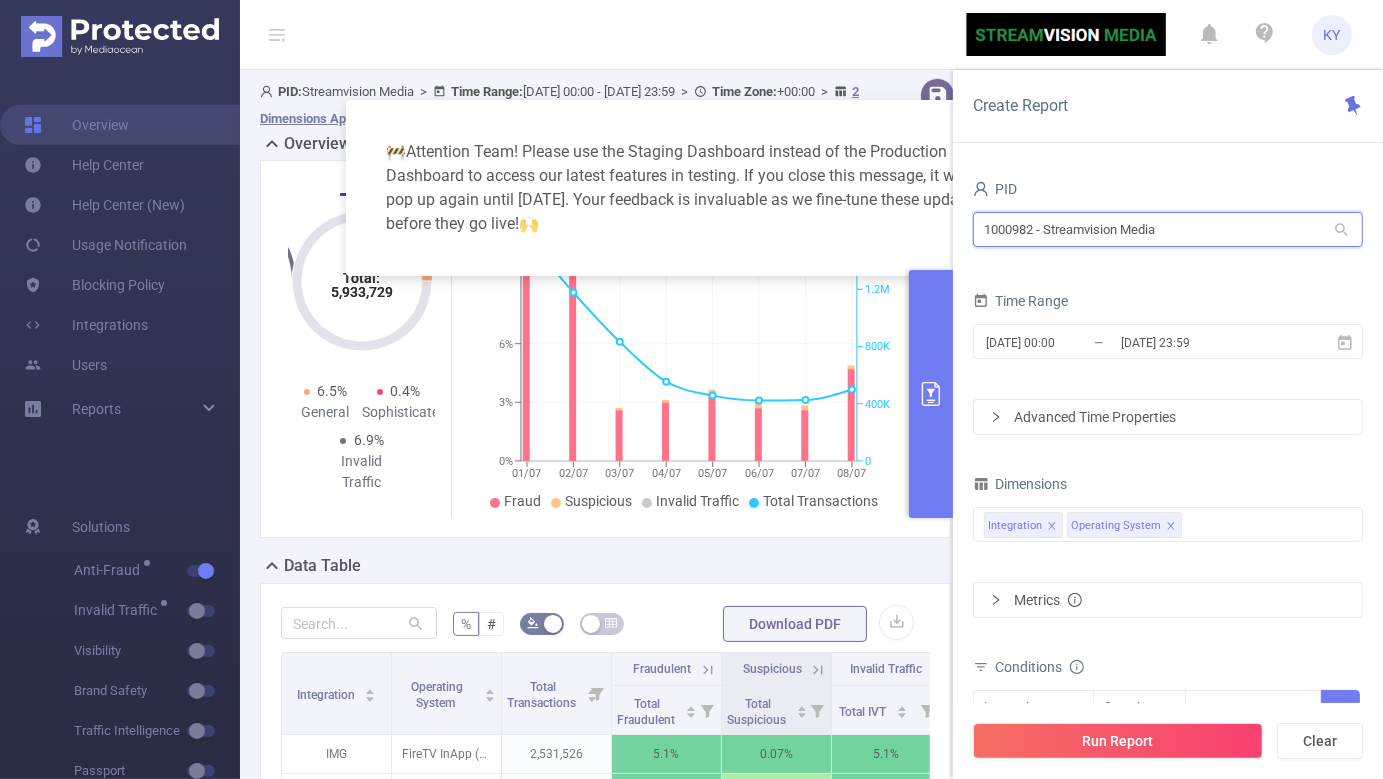 click on "1000982 - Streamvision Media" at bounding box center (1168, 229) 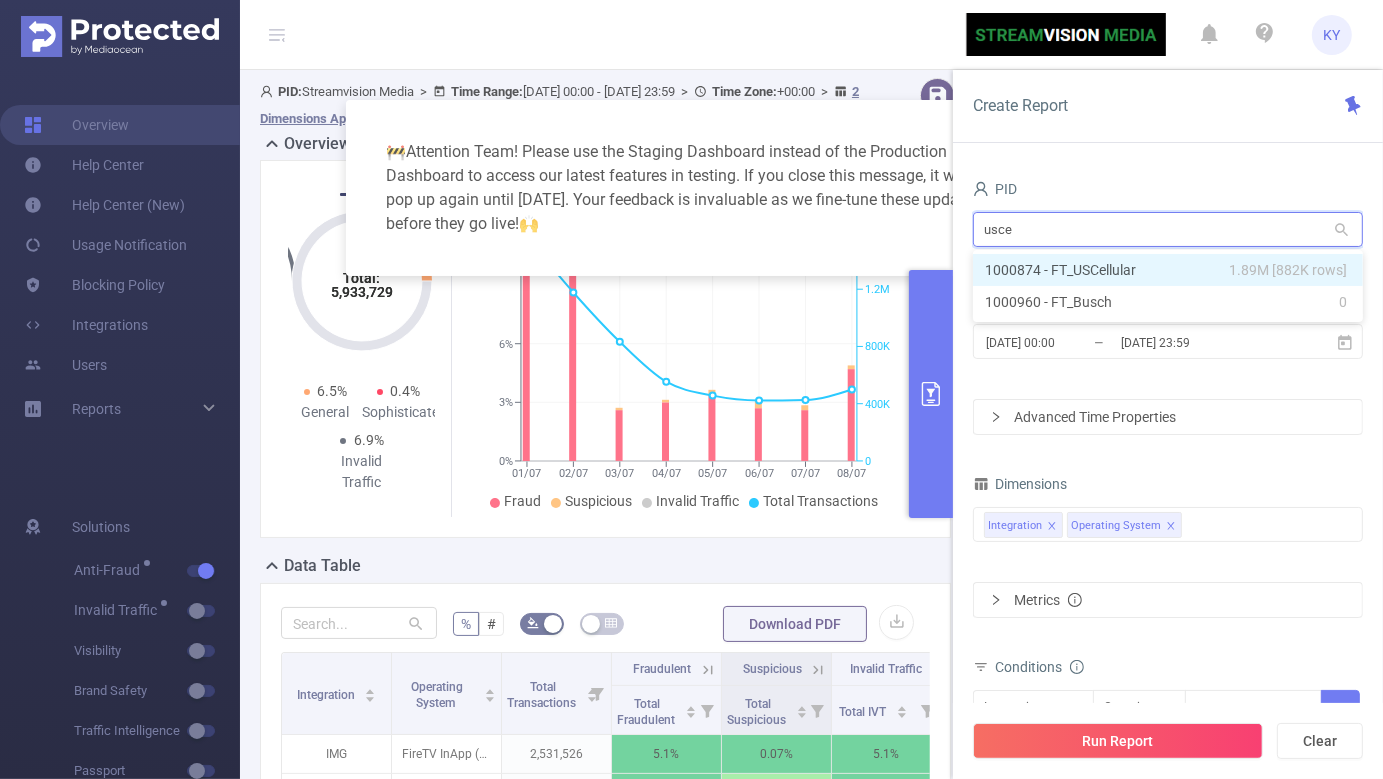 type on "uscel" 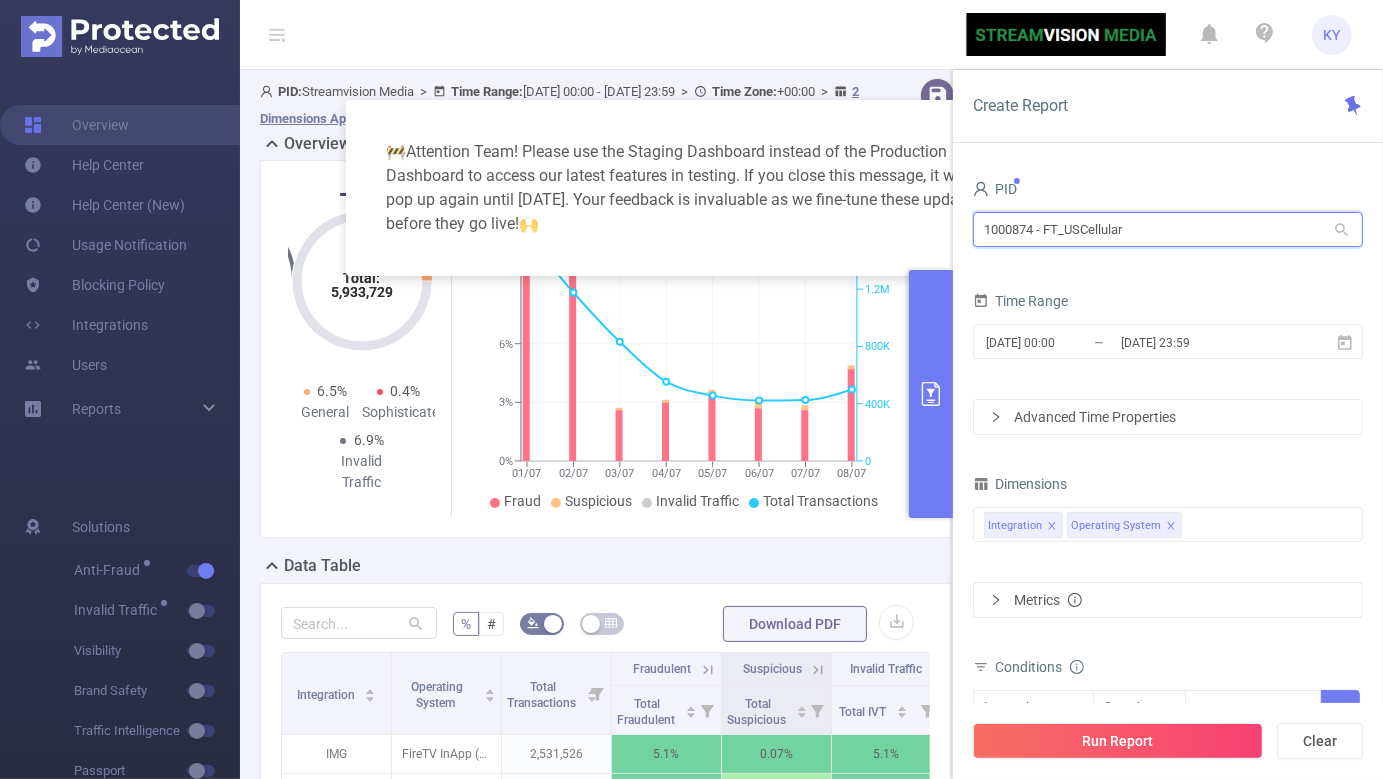 click on "1000874 - FT_USCellular" at bounding box center (1168, 229) 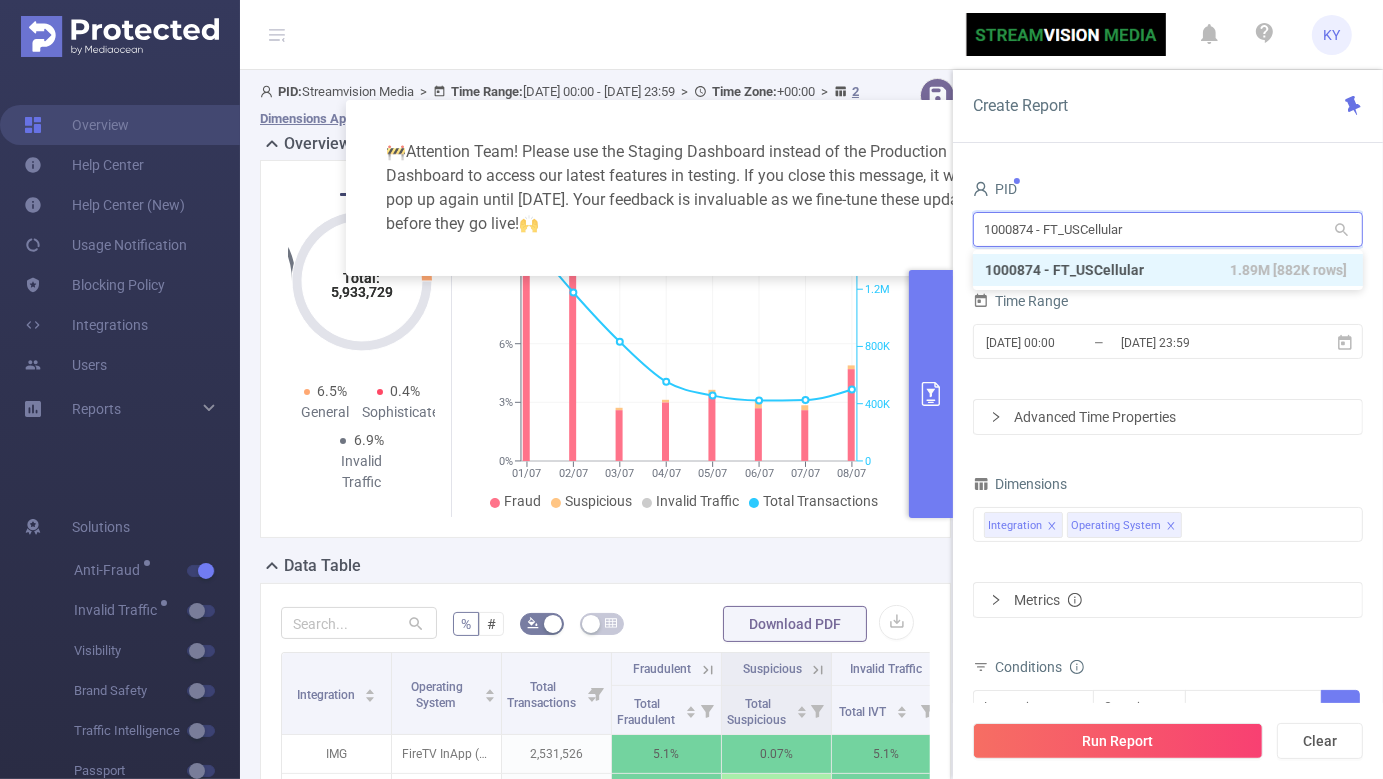 click on "1000874 - FT_USCellular" at bounding box center [1168, 229] 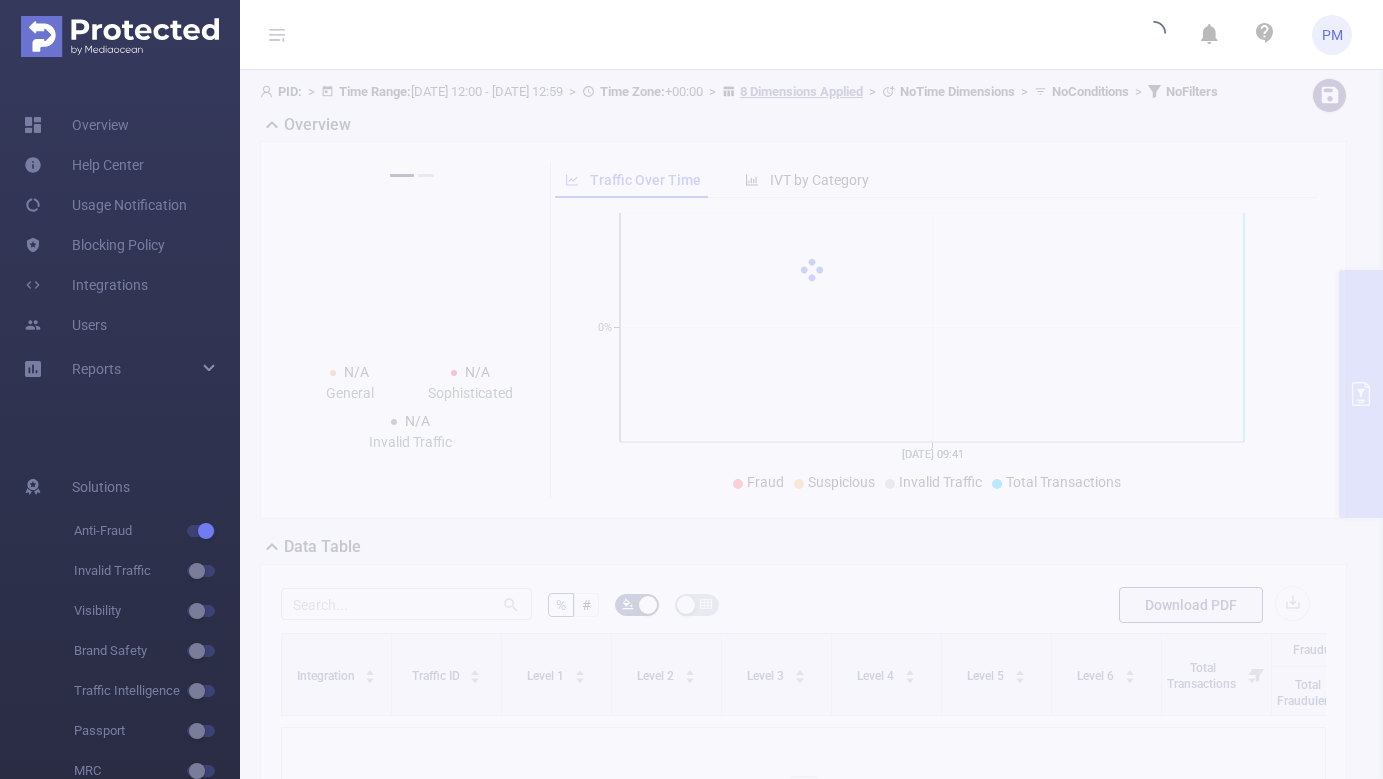 scroll, scrollTop: 0, scrollLeft: 0, axis: both 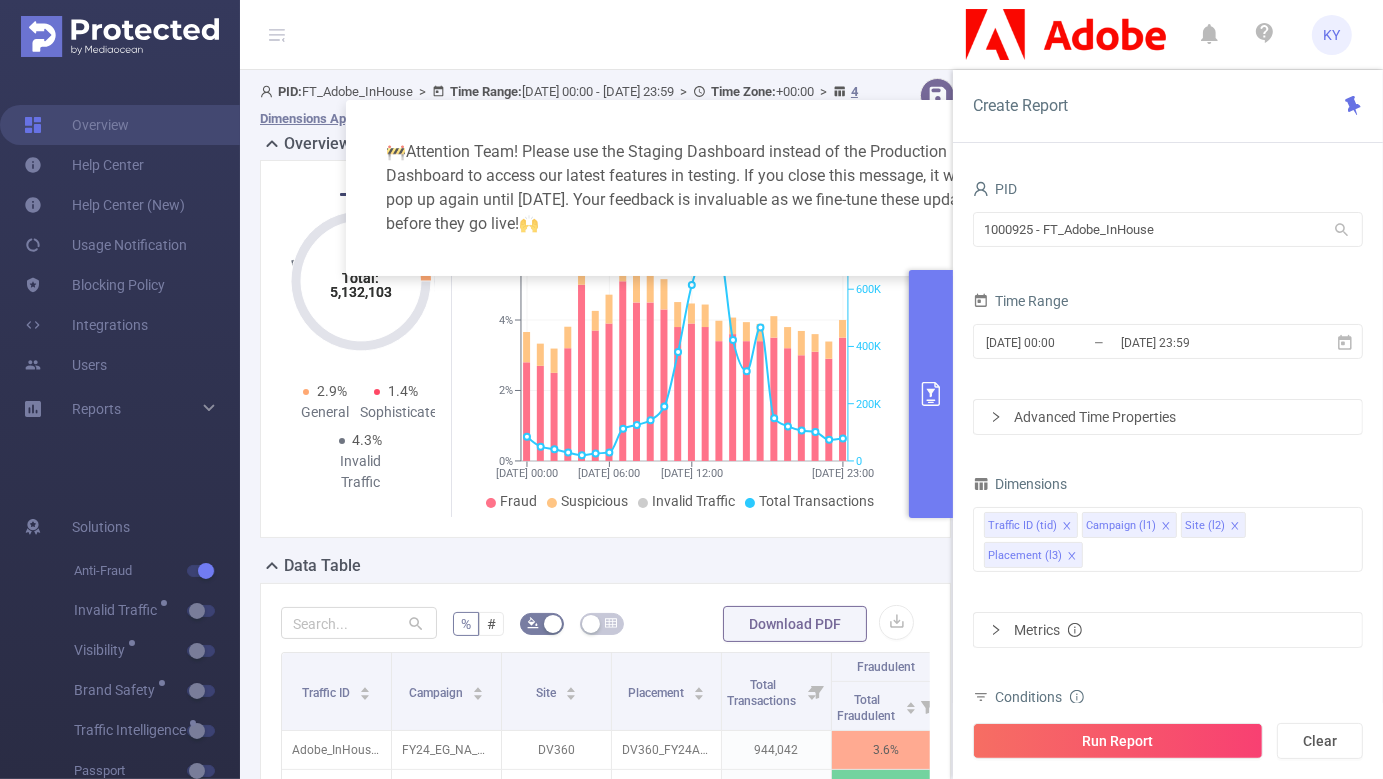 click at bounding box center (931, 394) 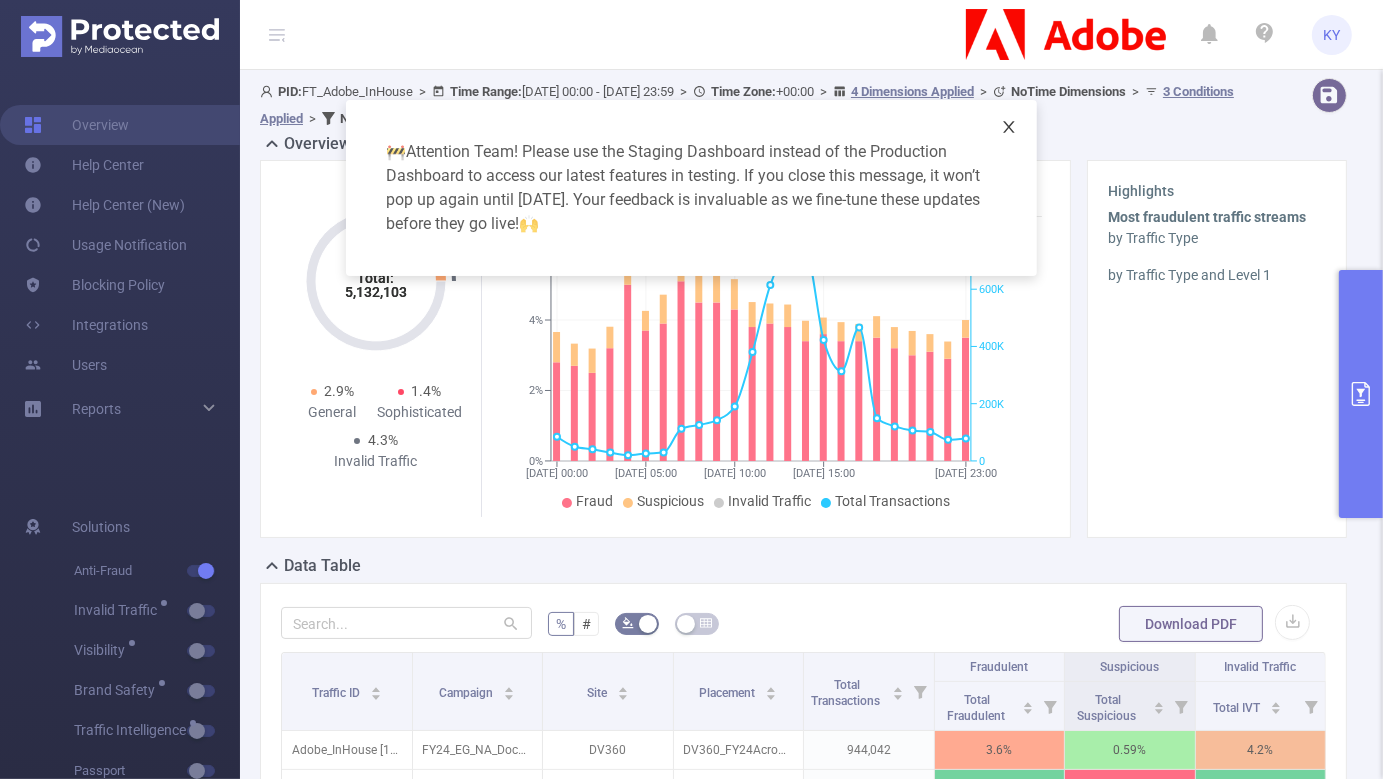 click at bounding box center (1009, 128) 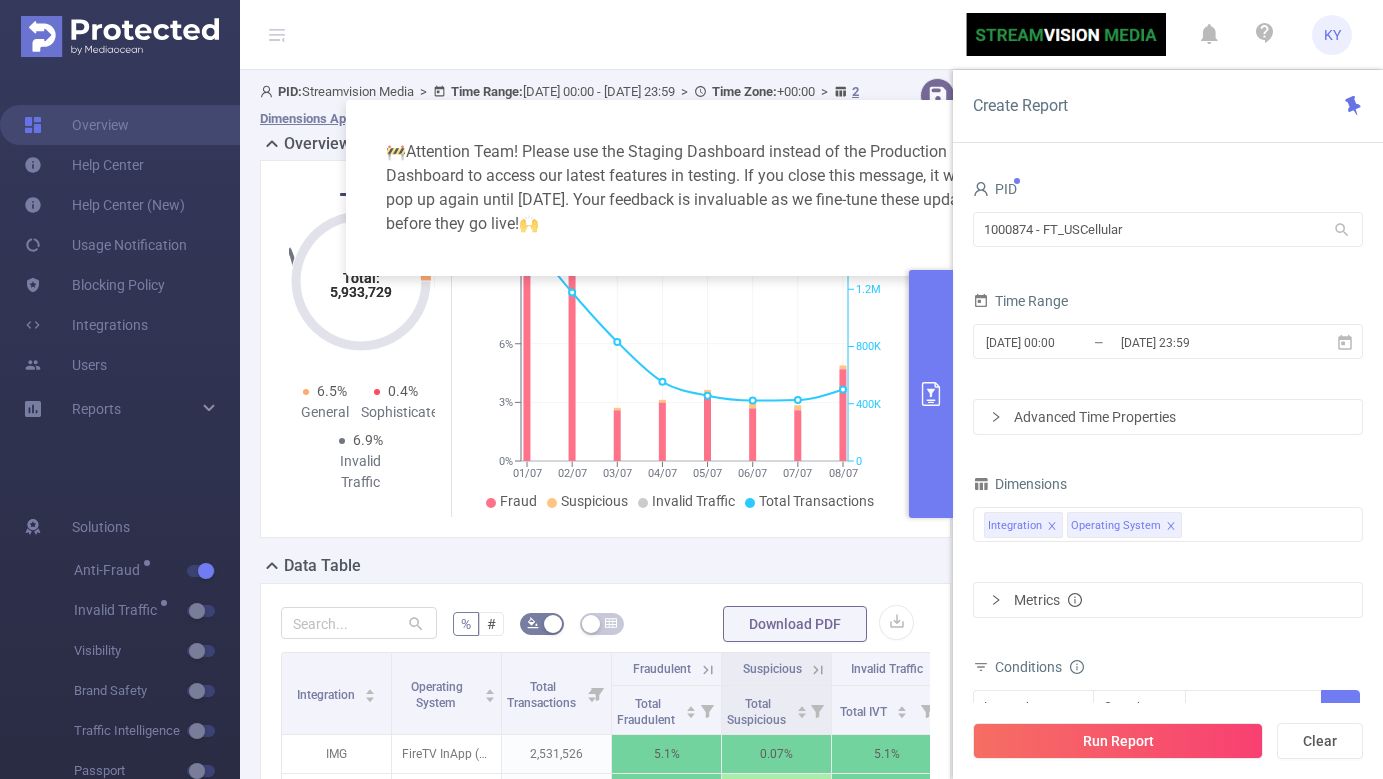scroll, scrollTop: 0, scrollLeft: 0, axis: both 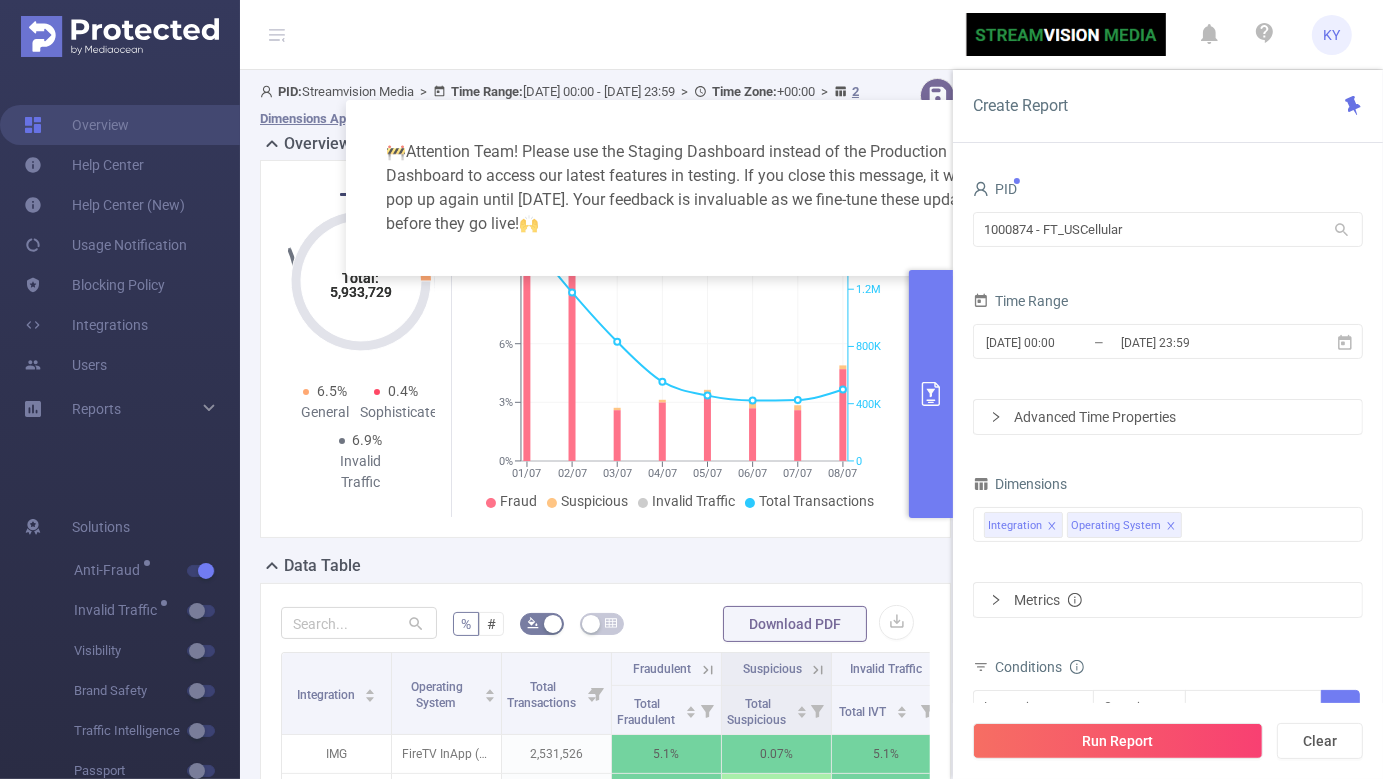 click on "🚧  Attention Team! Please use the Staging Dashboard instead of the Production Dashboard to access our latest features in testing. If you close this message, it won’t pop up again until tomorrow. Your feedback is invaluable as we fine-tune these updates before they go live!  🙌" at bounding box center [692, 188] 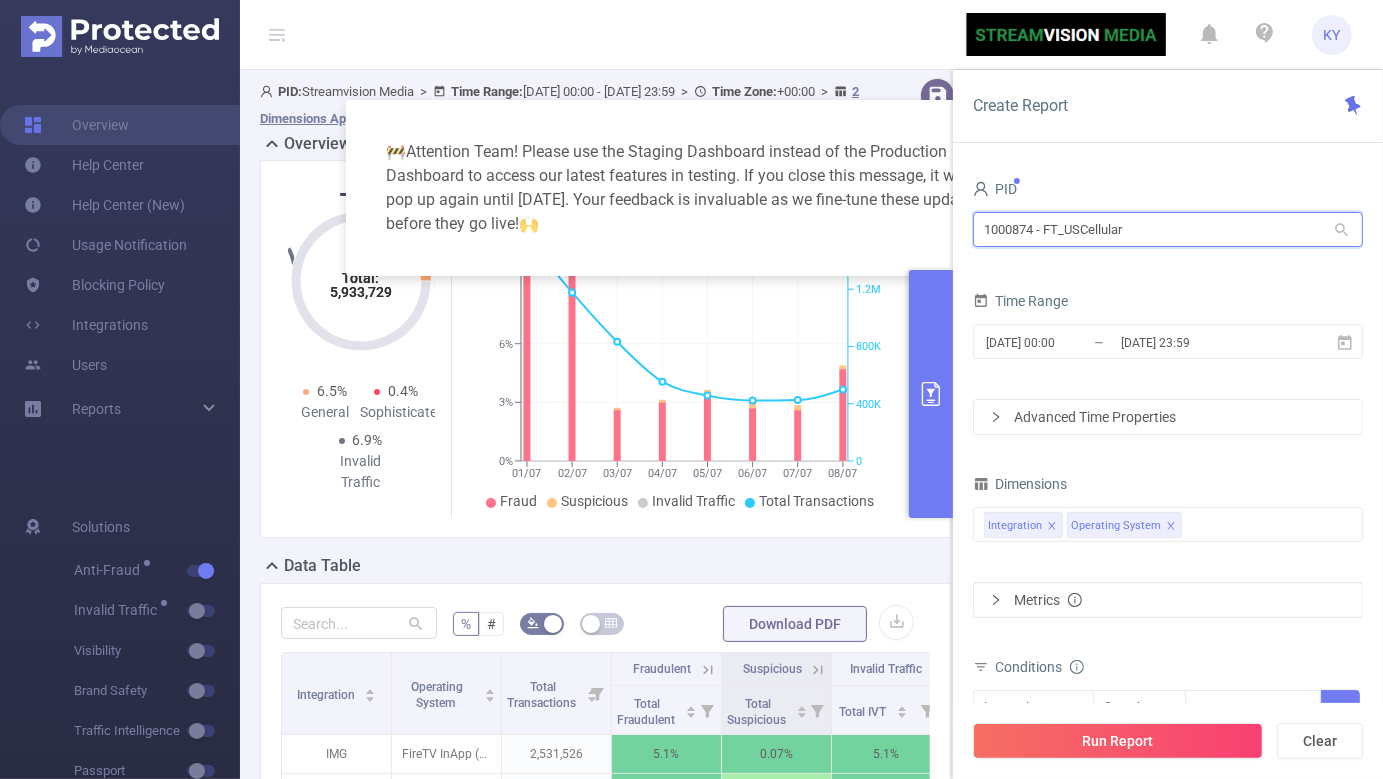 click on "1000874 - FT_USCellular" at bounding box center (1168, 229) 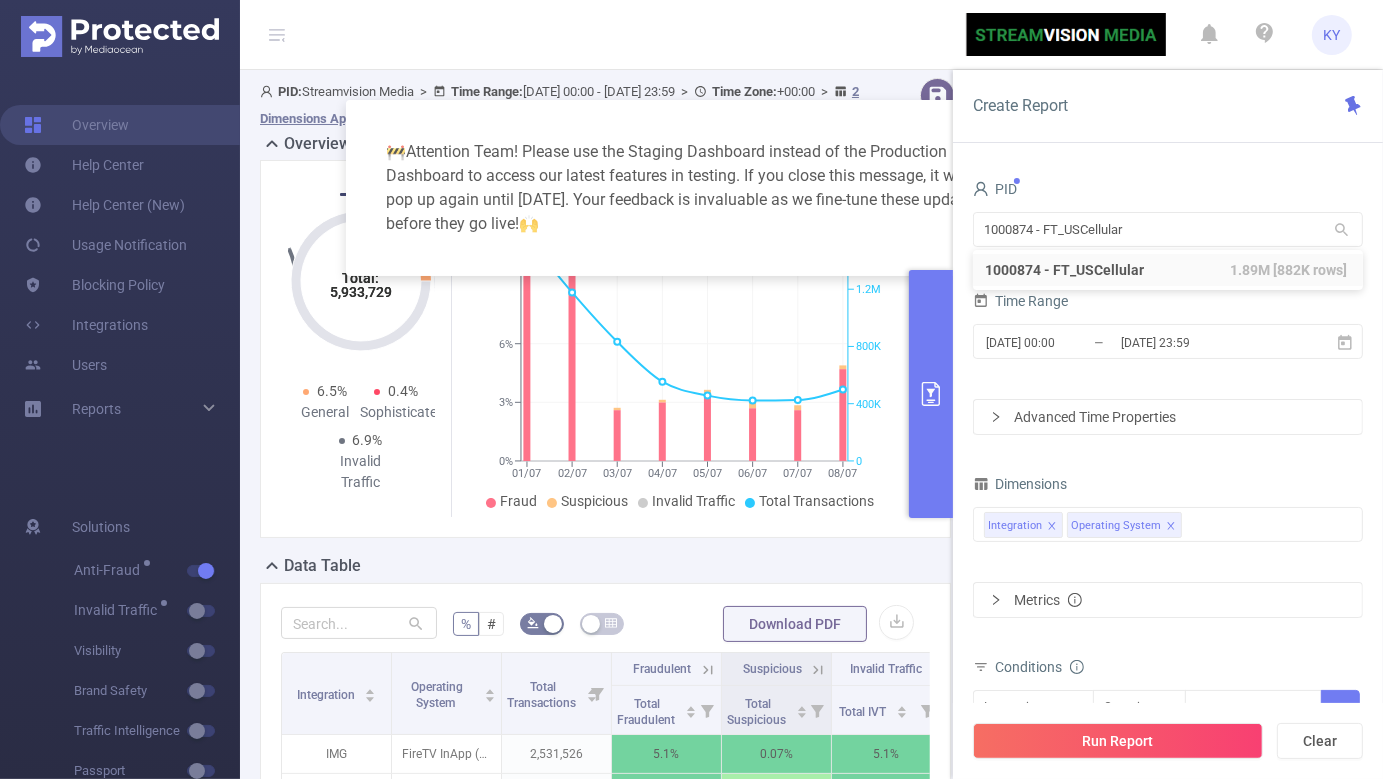 click at bounding box center (931, 394) 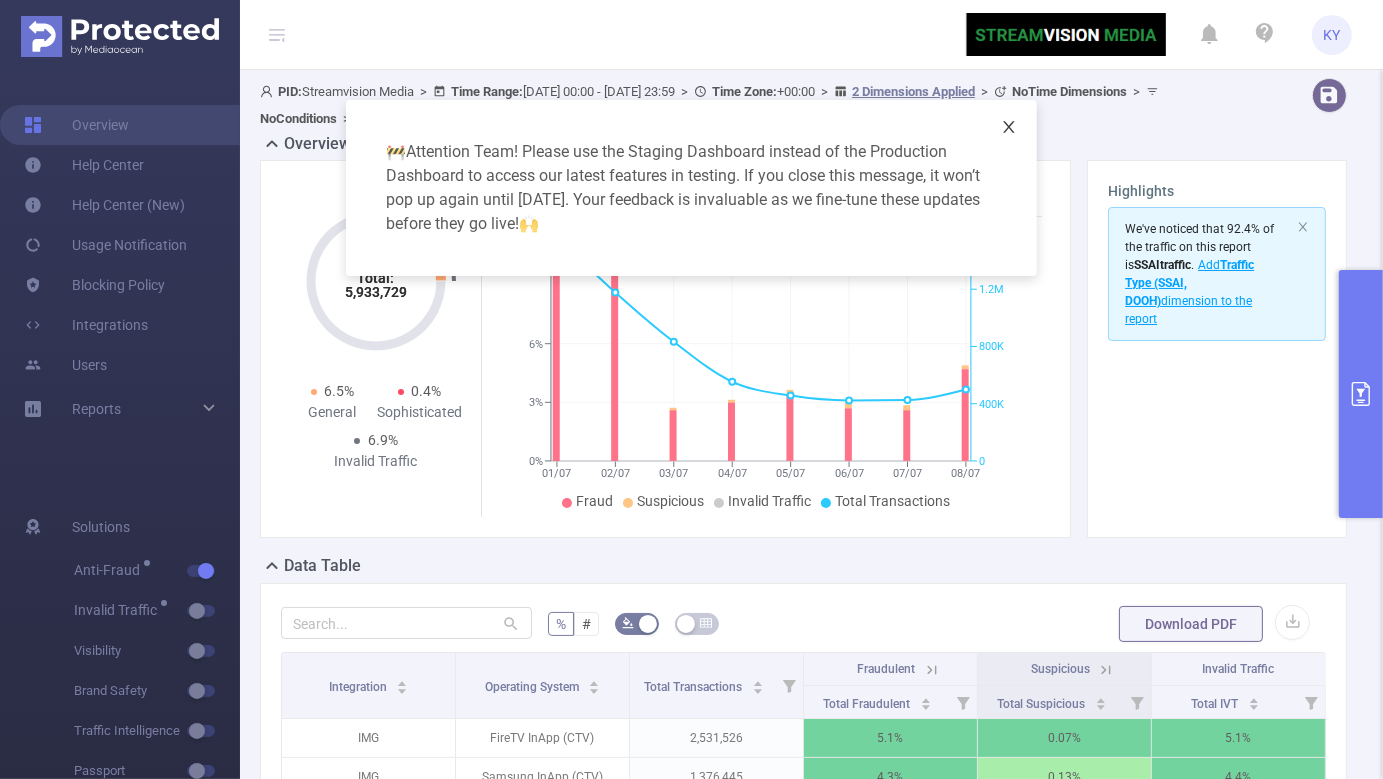 type 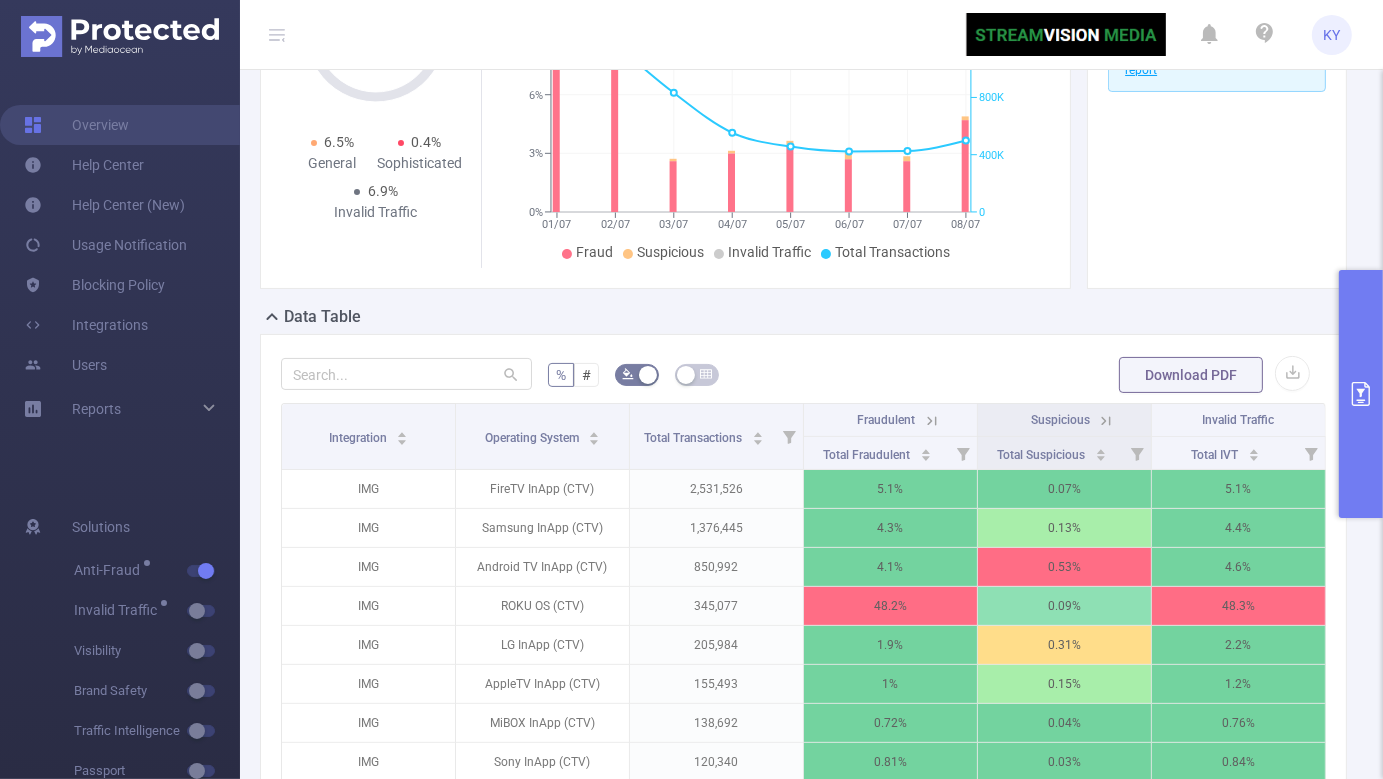 scroll, scrollTop: 620, scrollLeft: 0, axis: vertical 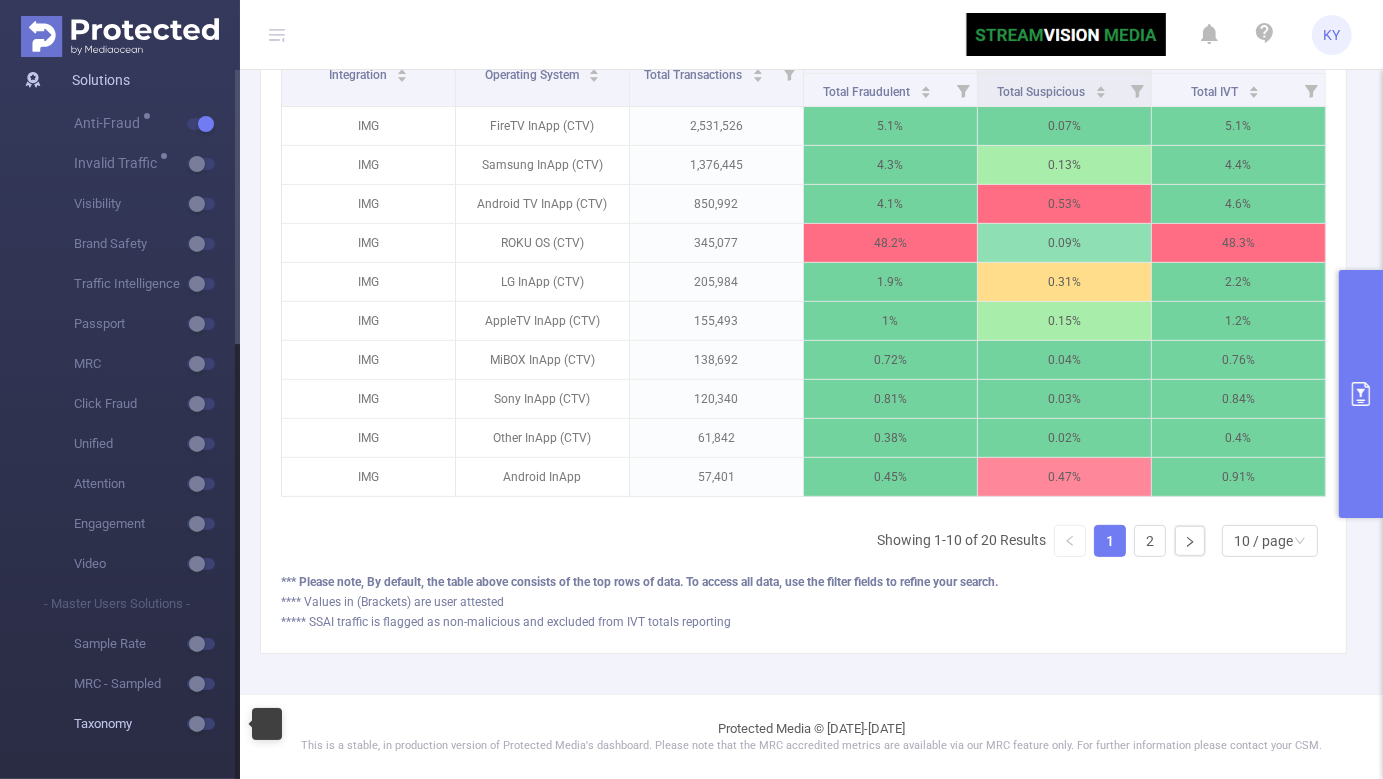 click at bounding box center [201, 724] 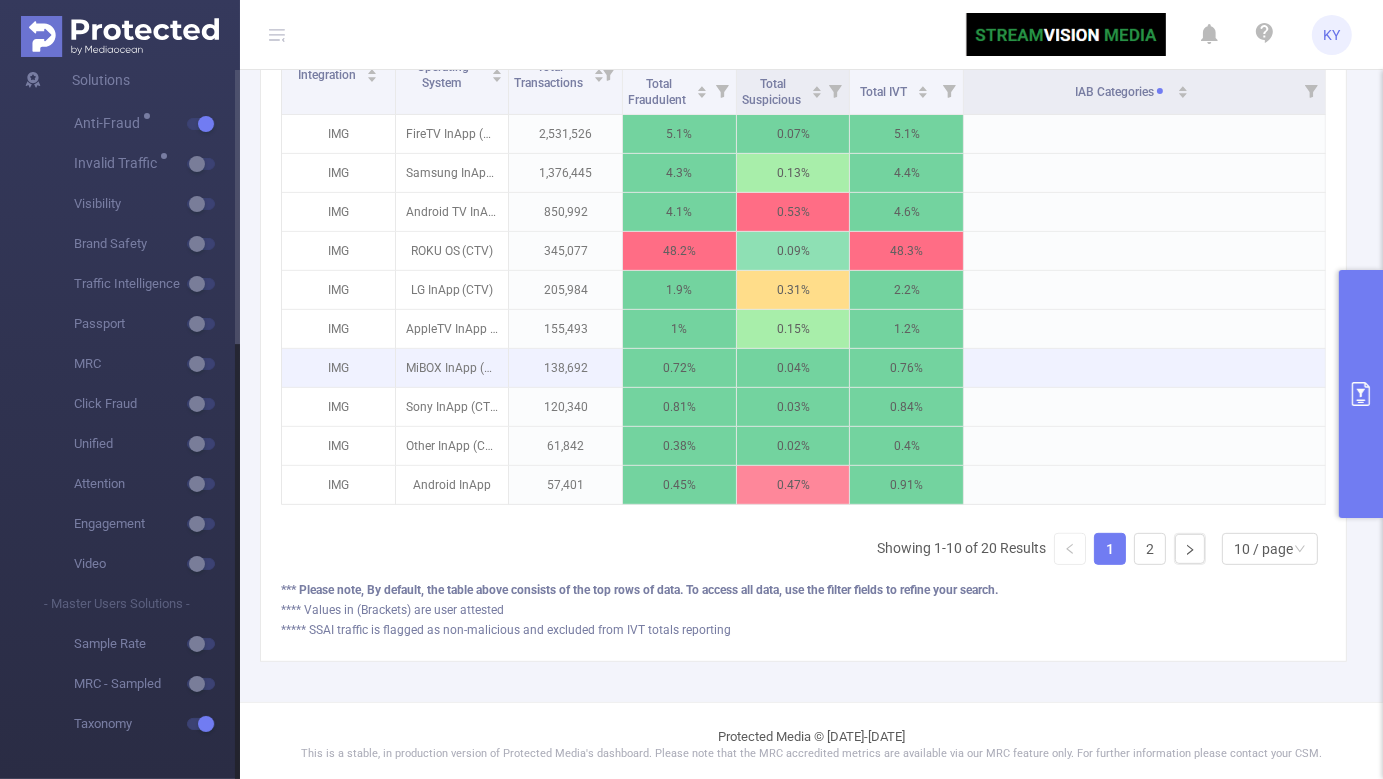 scroll, scrollTop: 0, scrollLeft: 4, axis: horizontal 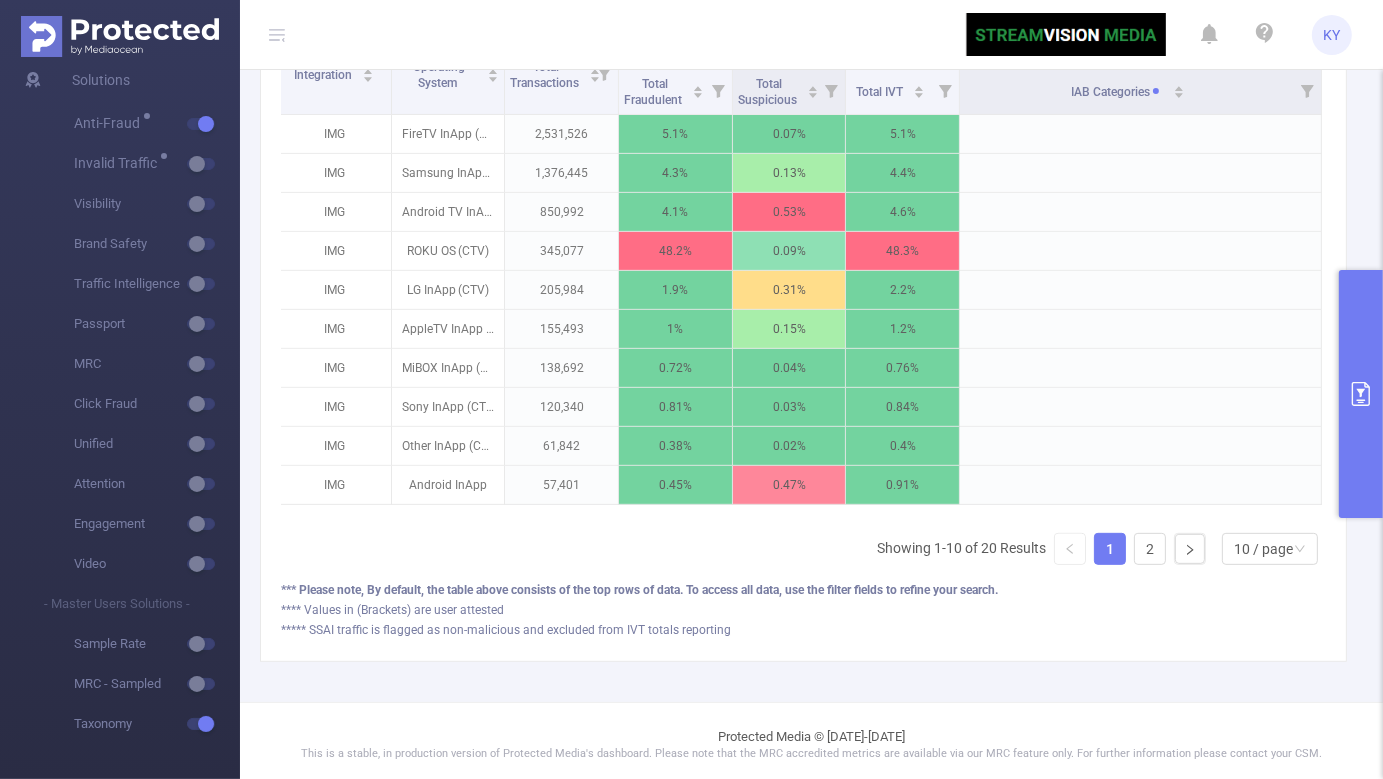 click at bounding box center (1361, 394) 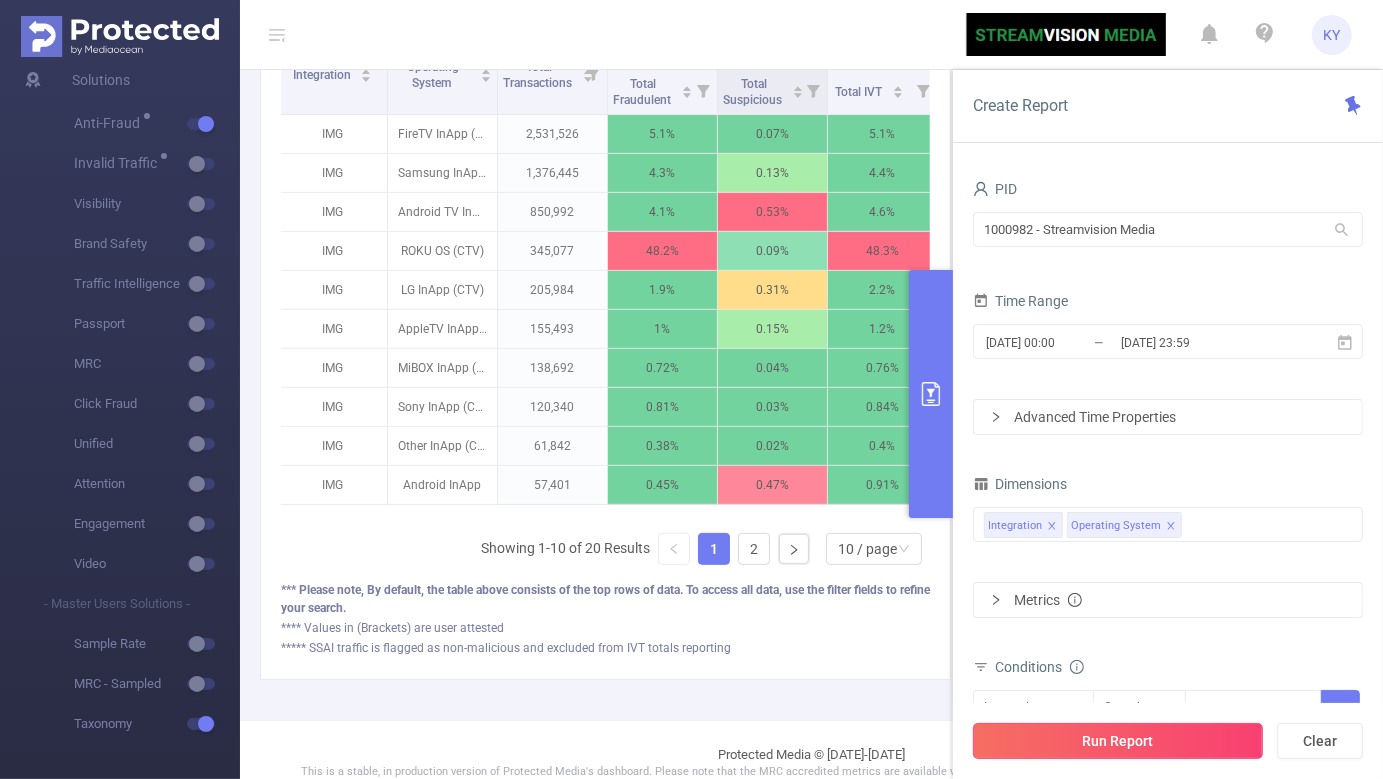click on "Run Report" at bounding box center [1118, 741] 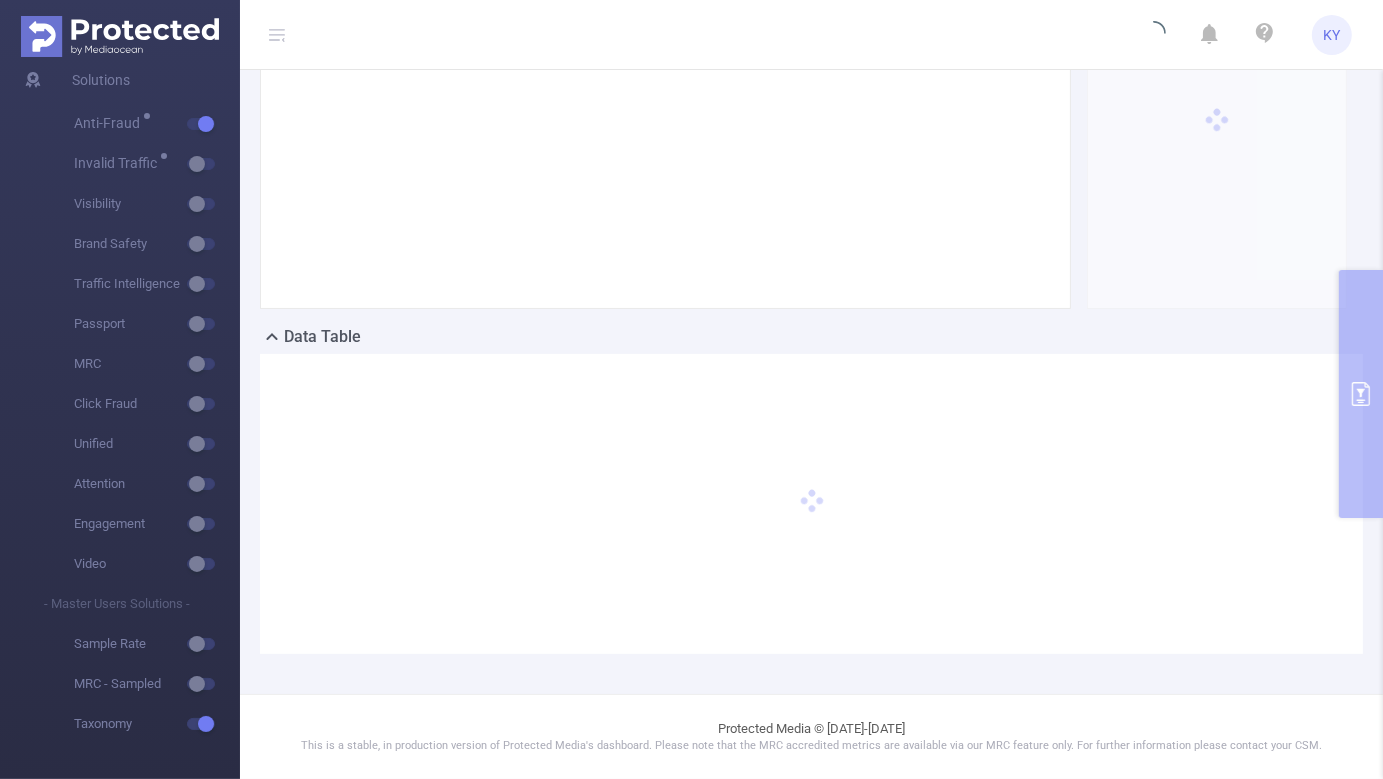 scroll, scrollTop: 228, scrollLeft: 0, axis: vertical 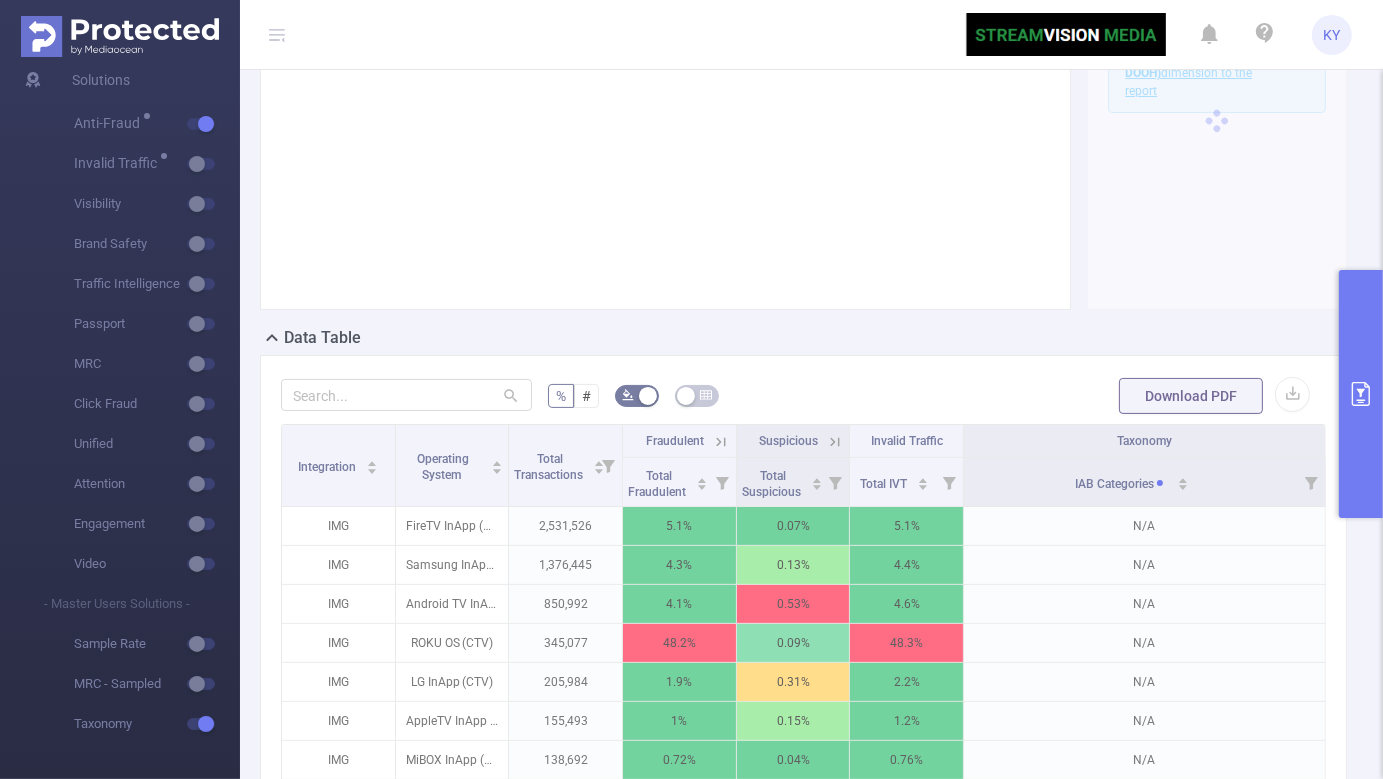 click at bounding box center [1361, 394] 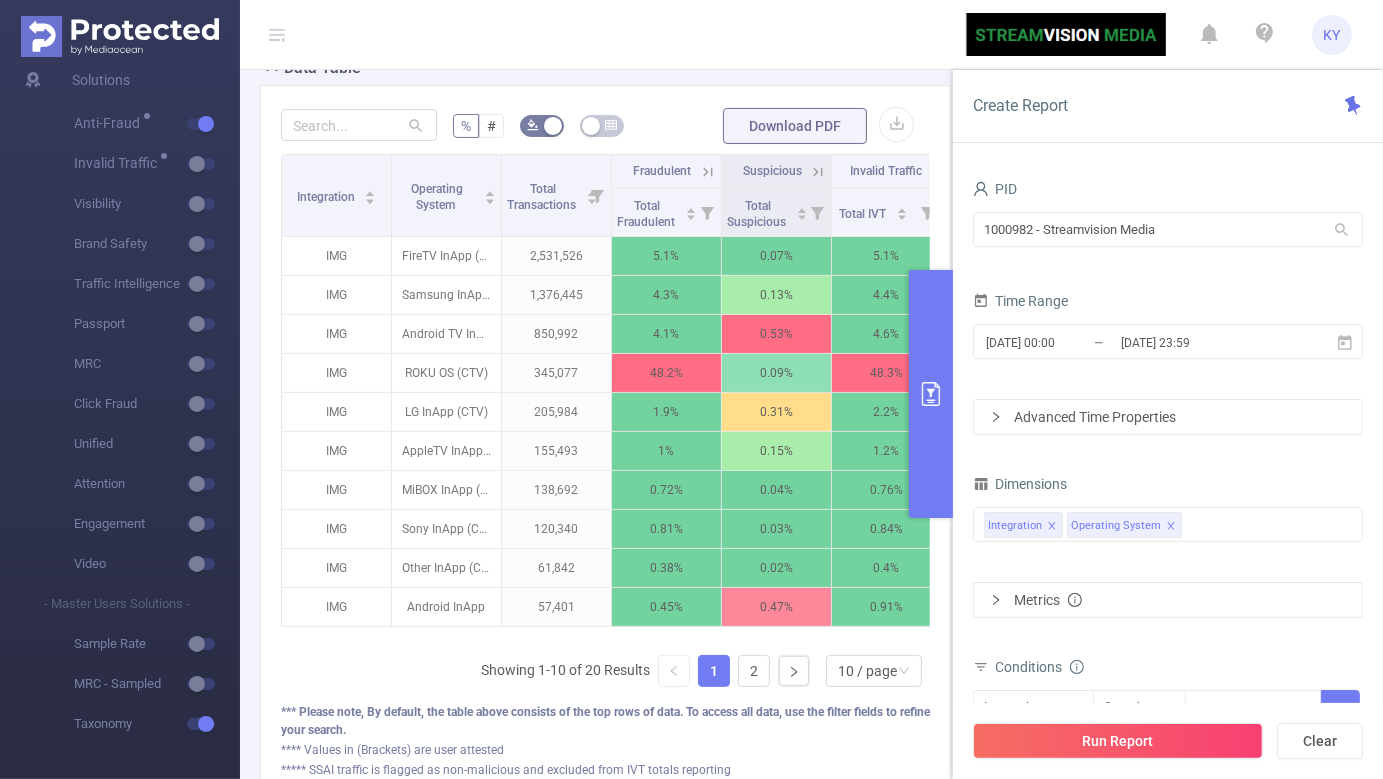 click at bounding box center (931, 394) 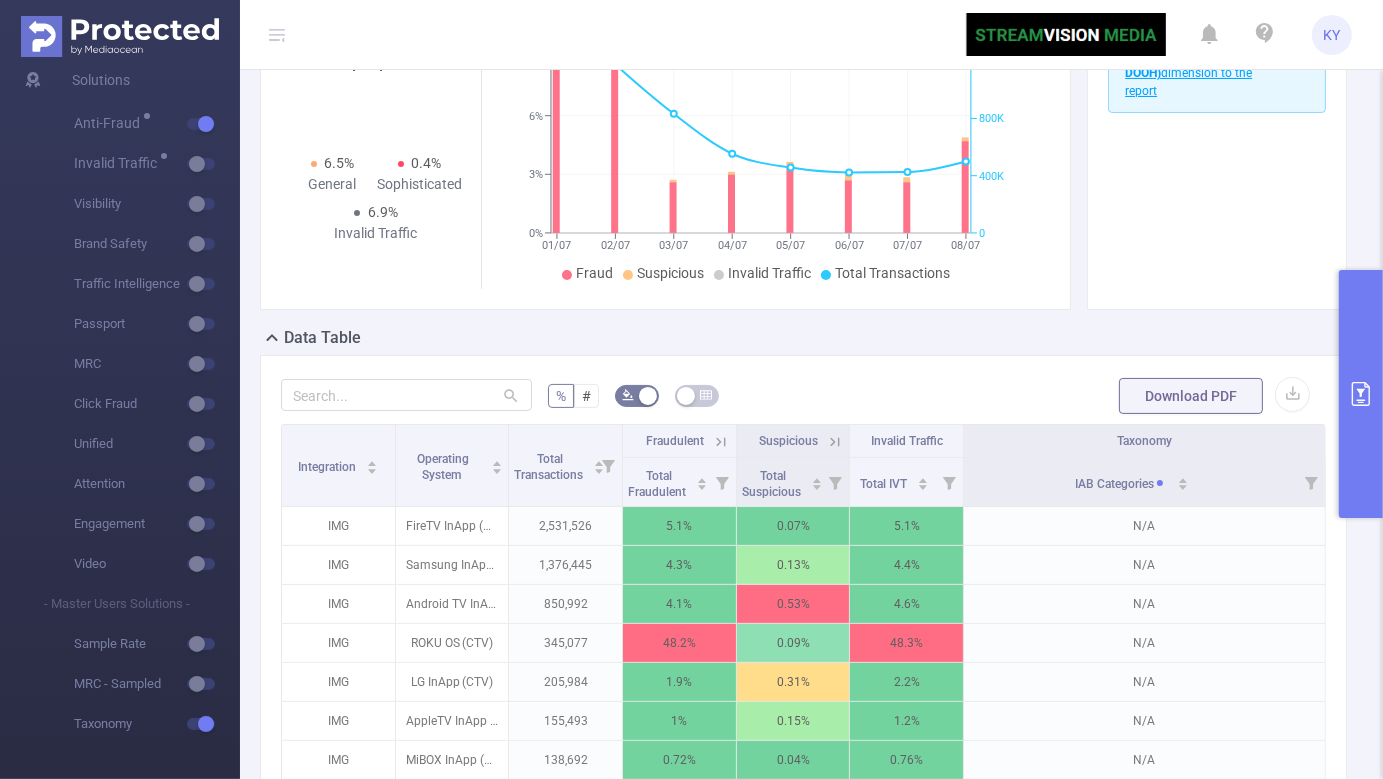 click at bounding box center [1361, 394] 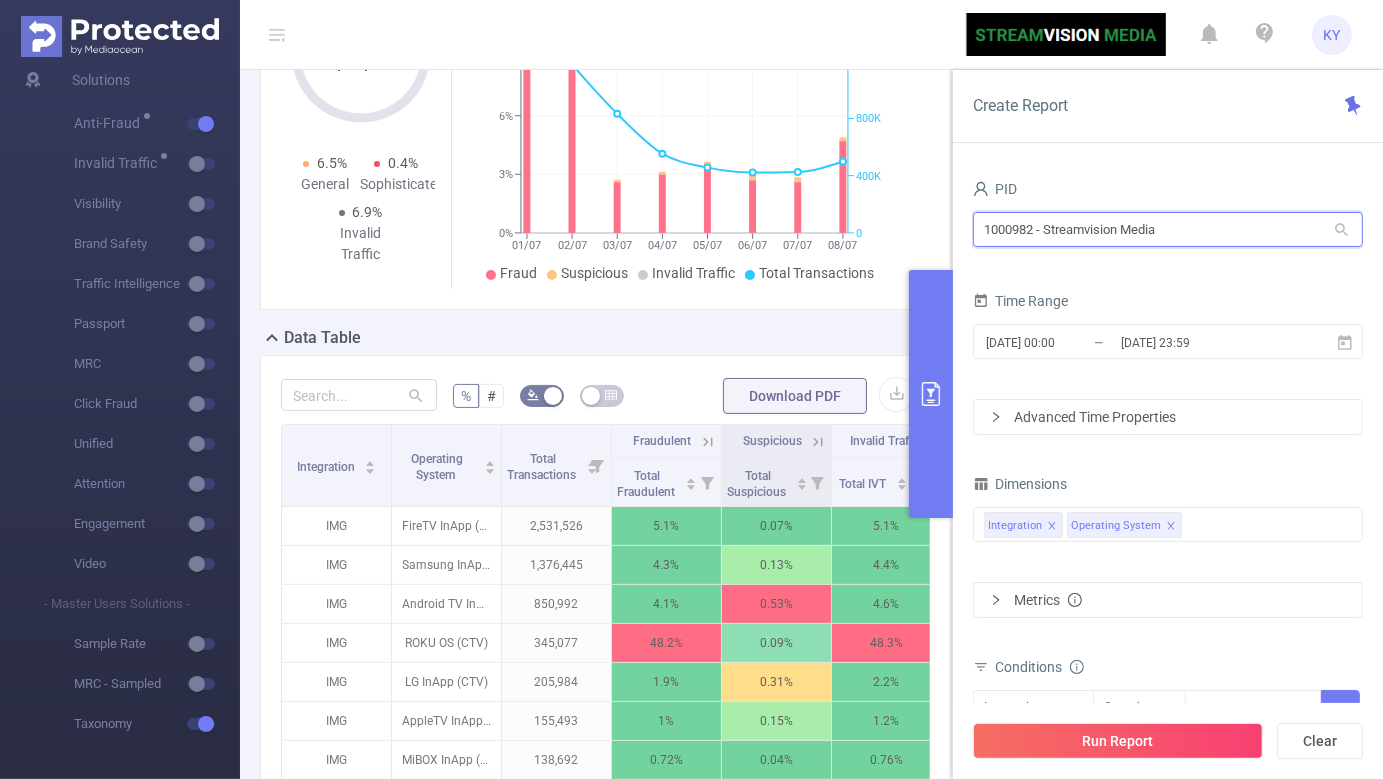 click on "1000982 - Streamvision Media" at bounding box center (1168, 229) 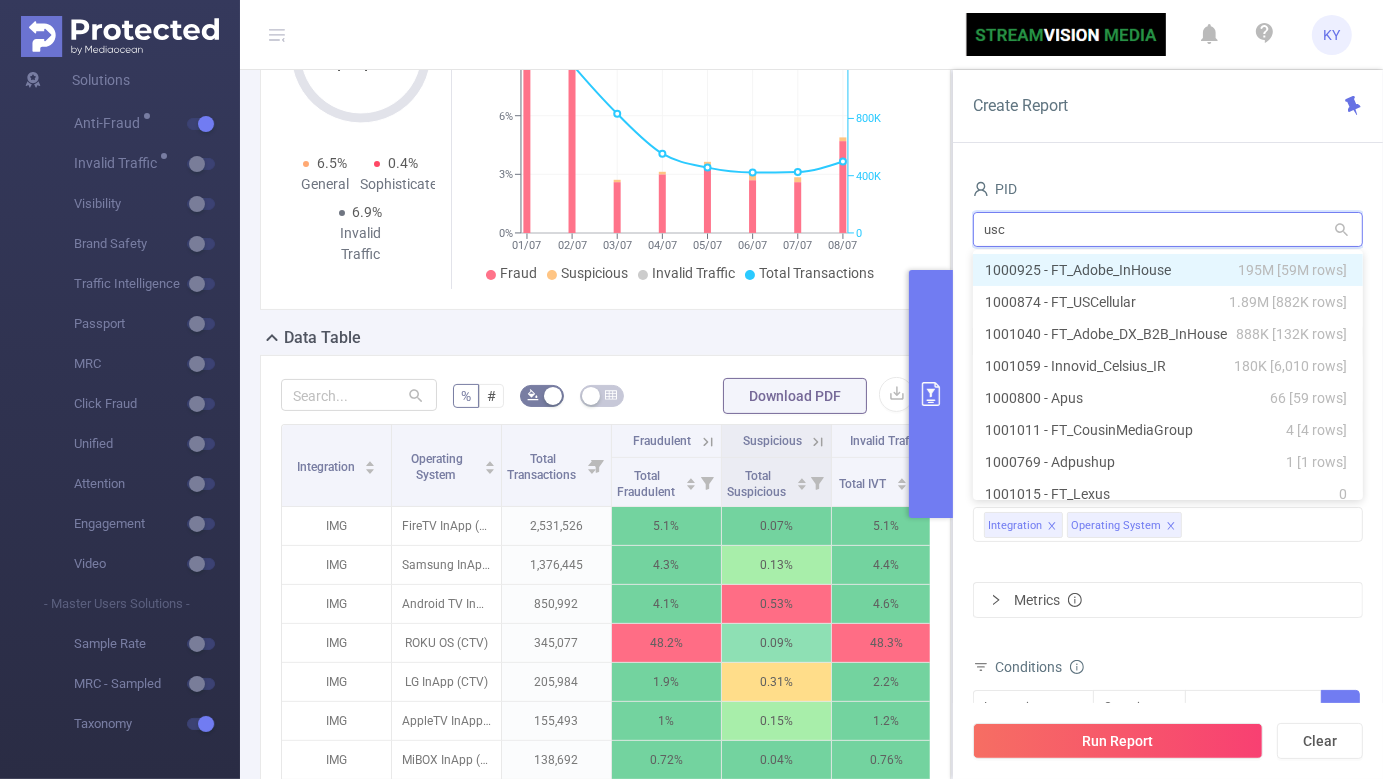 type on "usce" 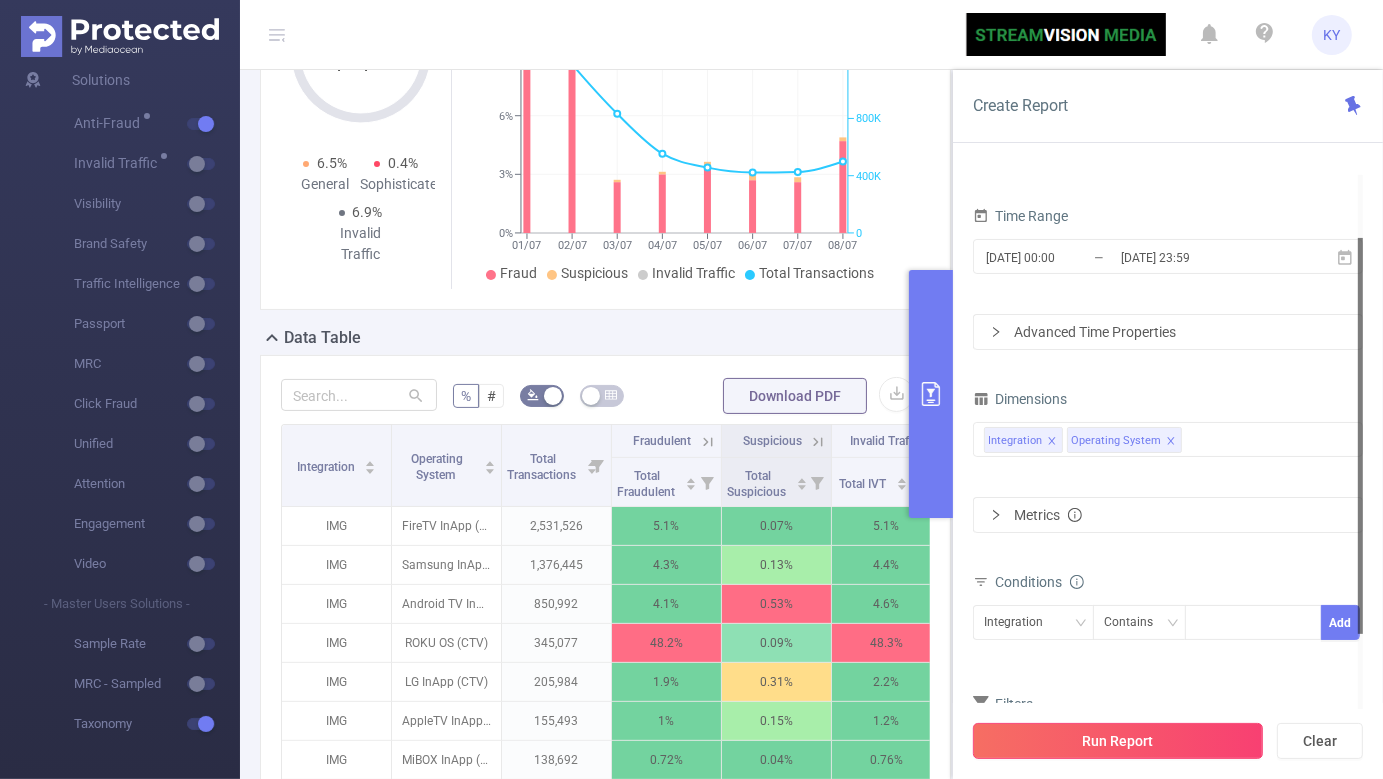 click on "Run Report" at bounding box center (1118, 741) 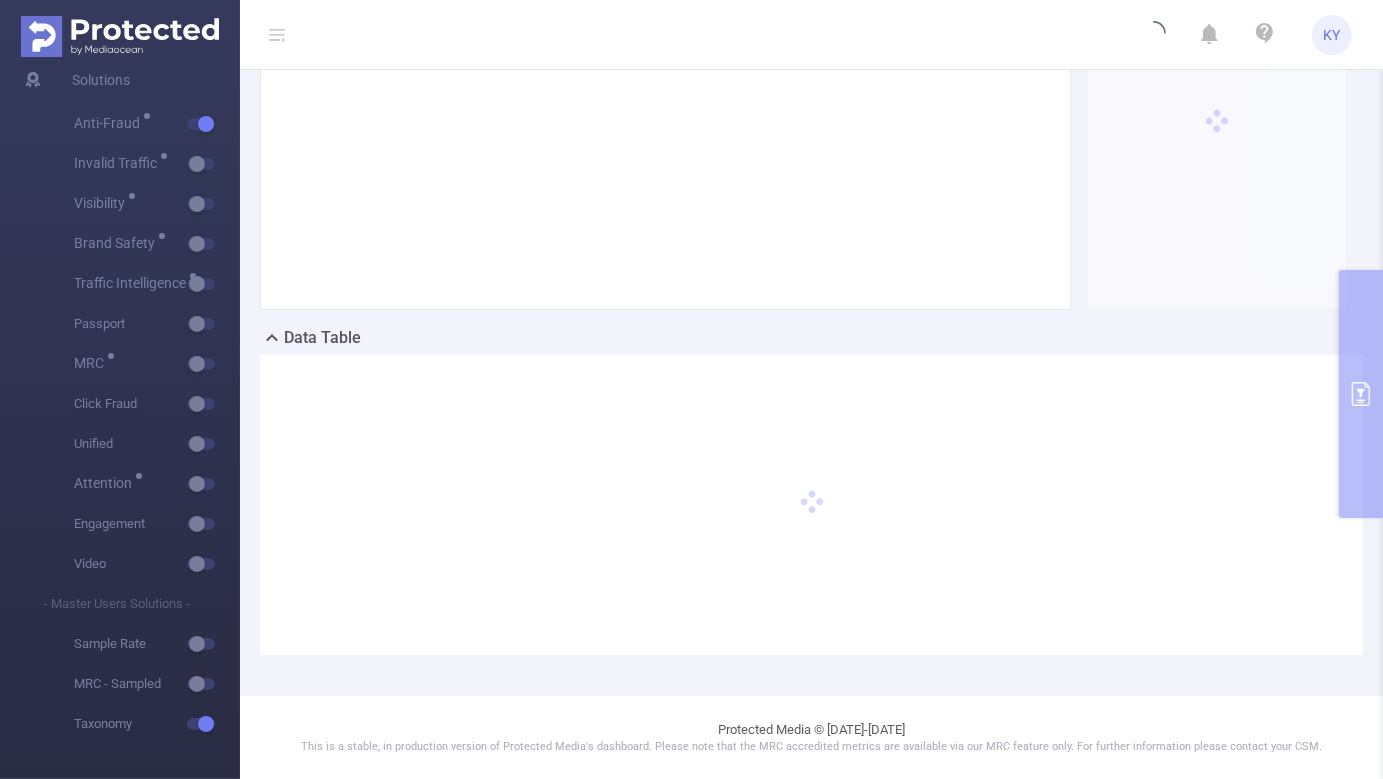 type 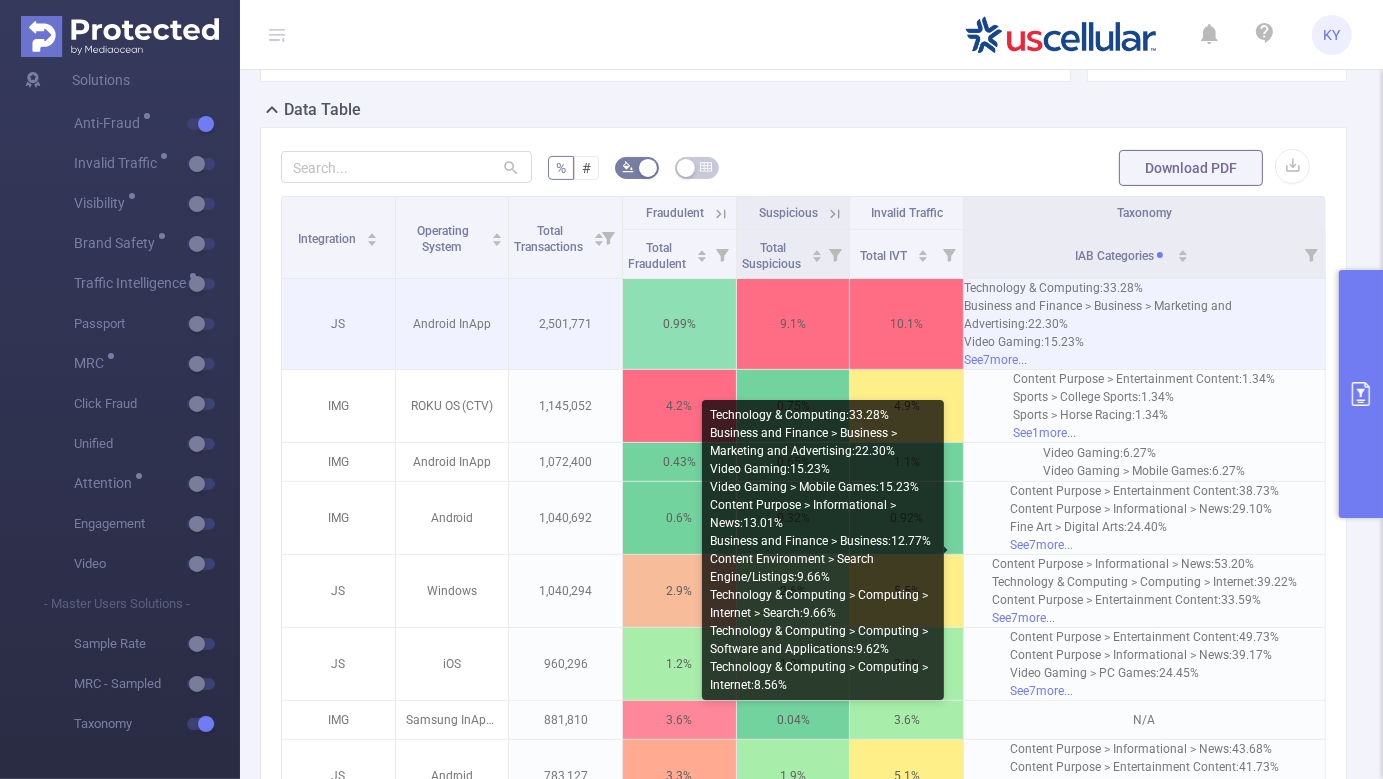 scroll, scrollTop: 533, scrollLeft: 0, axis: vertical 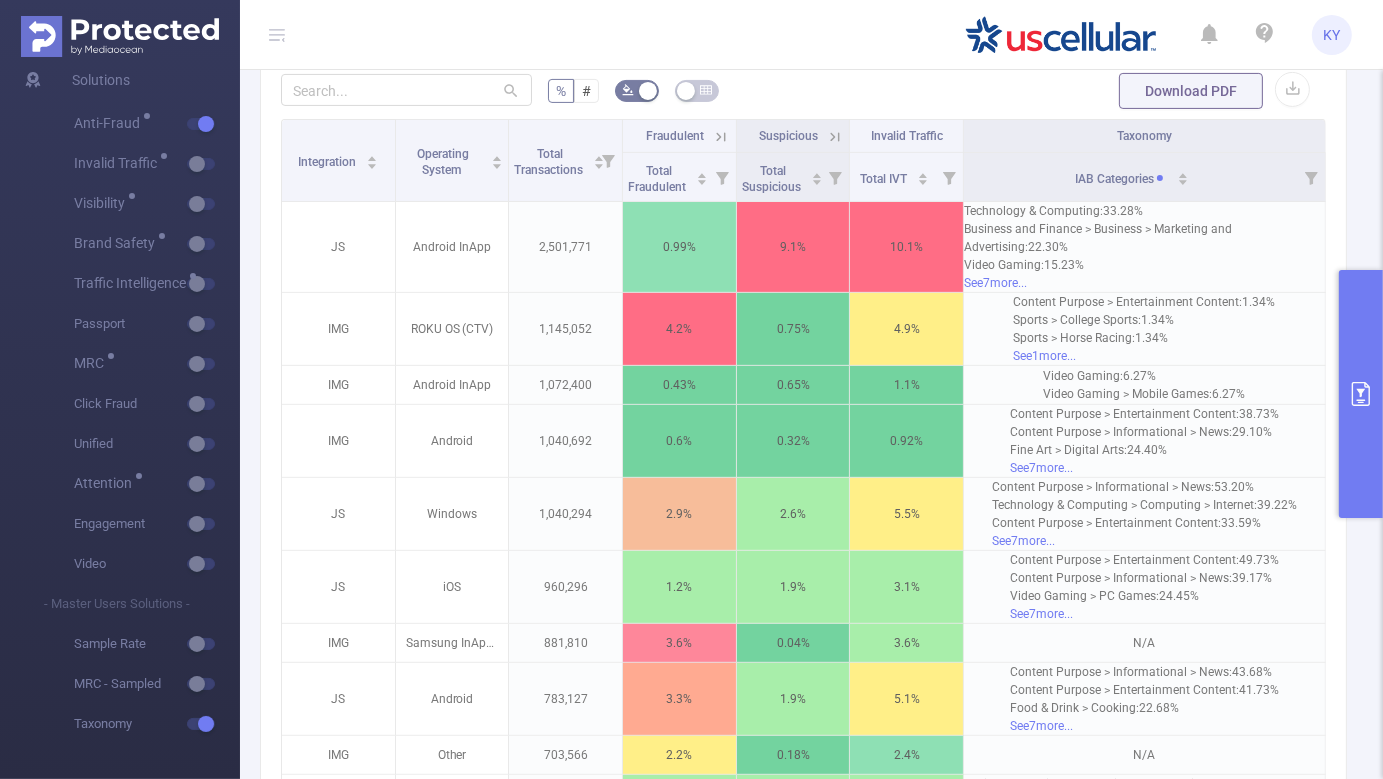 click 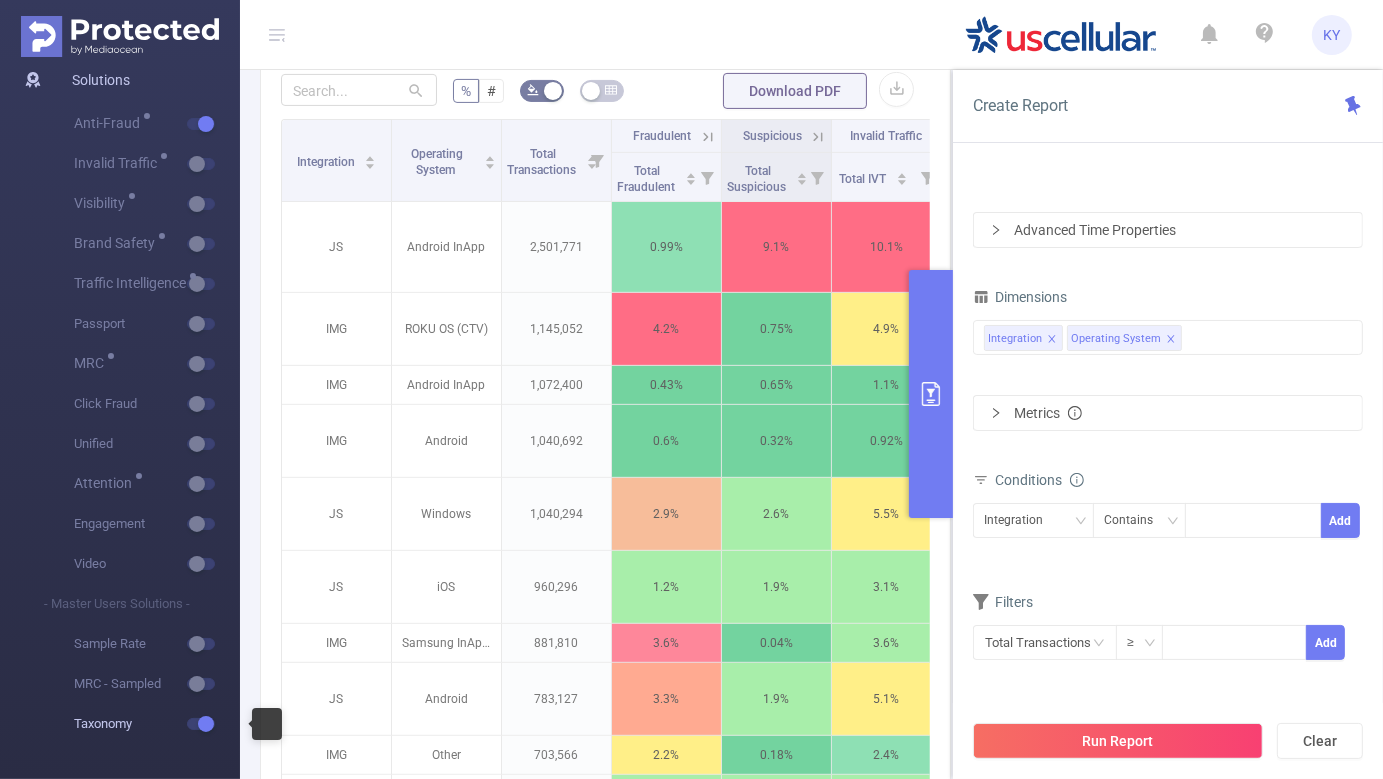 click at bounding box center [201, 724] 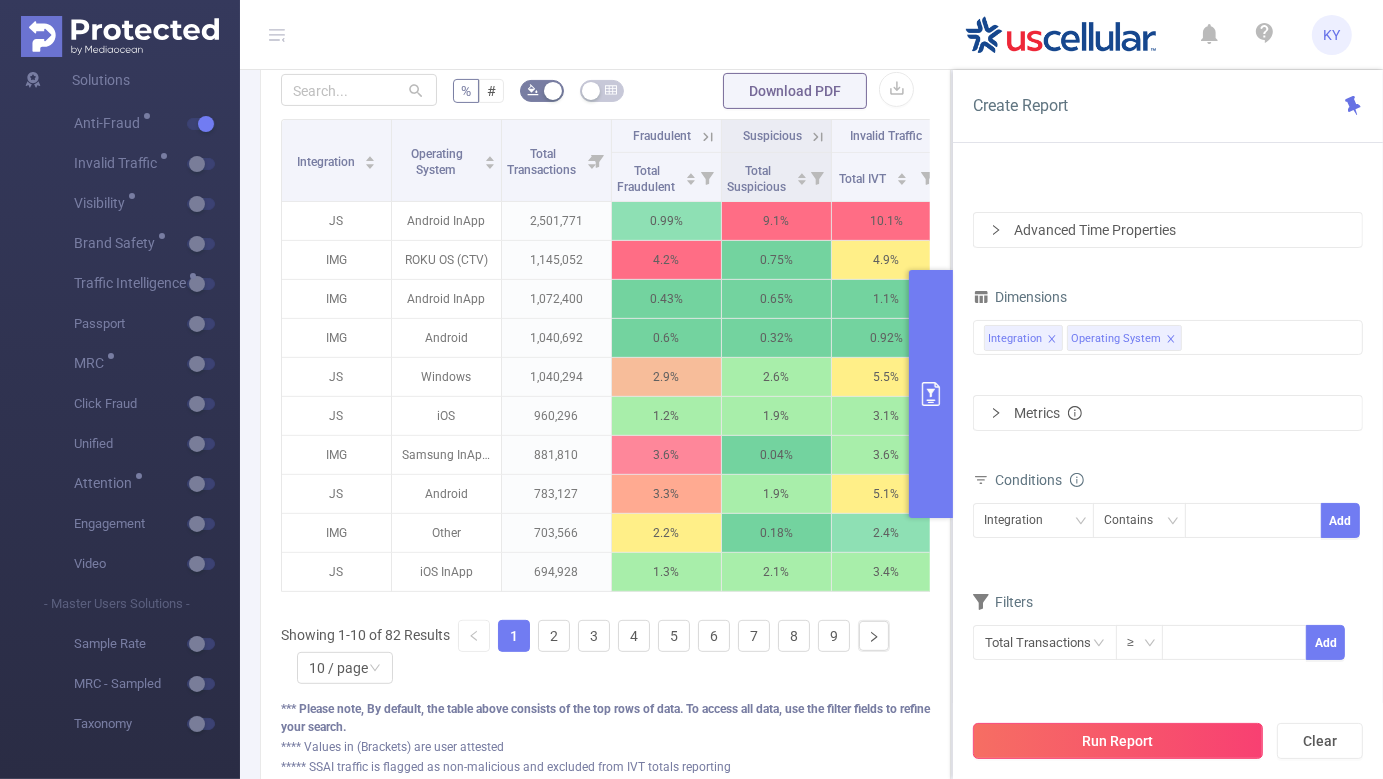 click on "Run Report" at bounding box center [1118, 741] 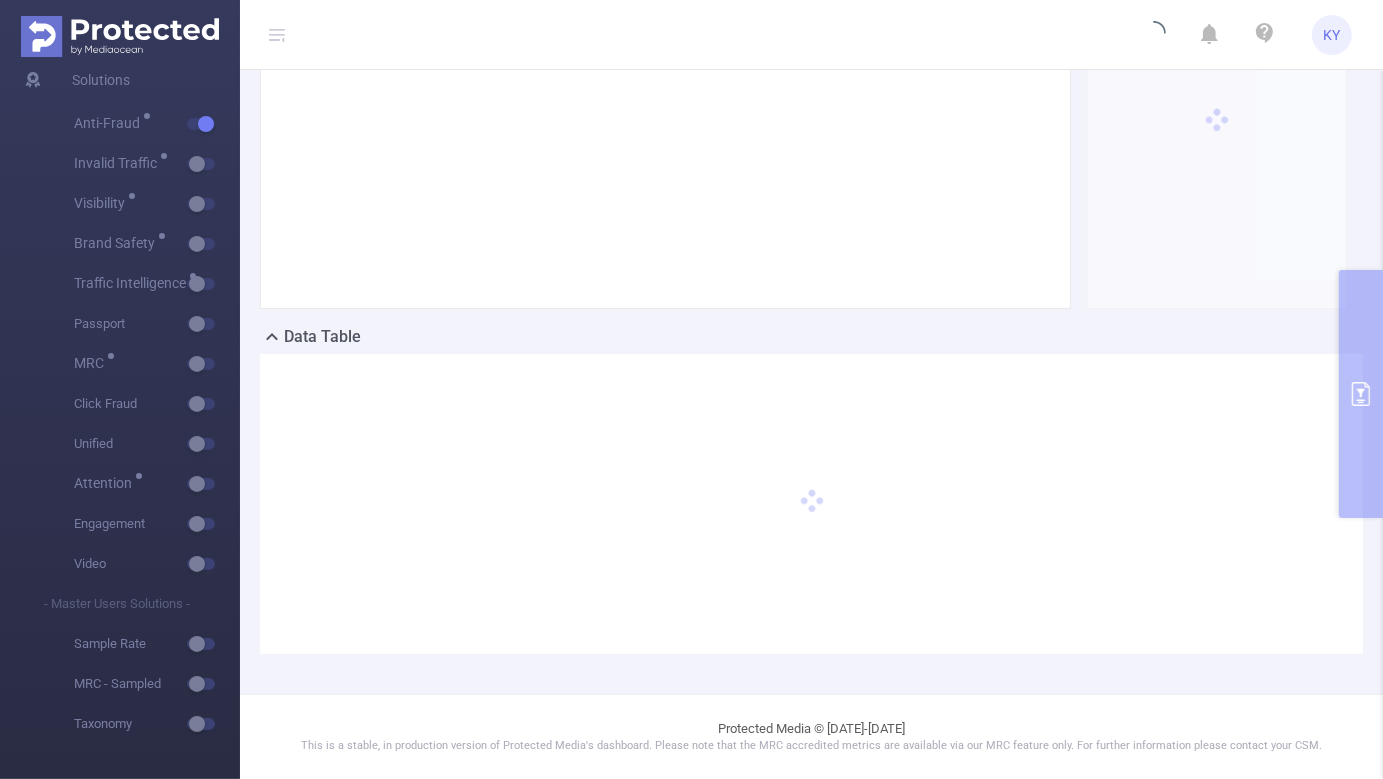 scroll, scrollTop: 228, scrollLeft: 0, axis: vertical 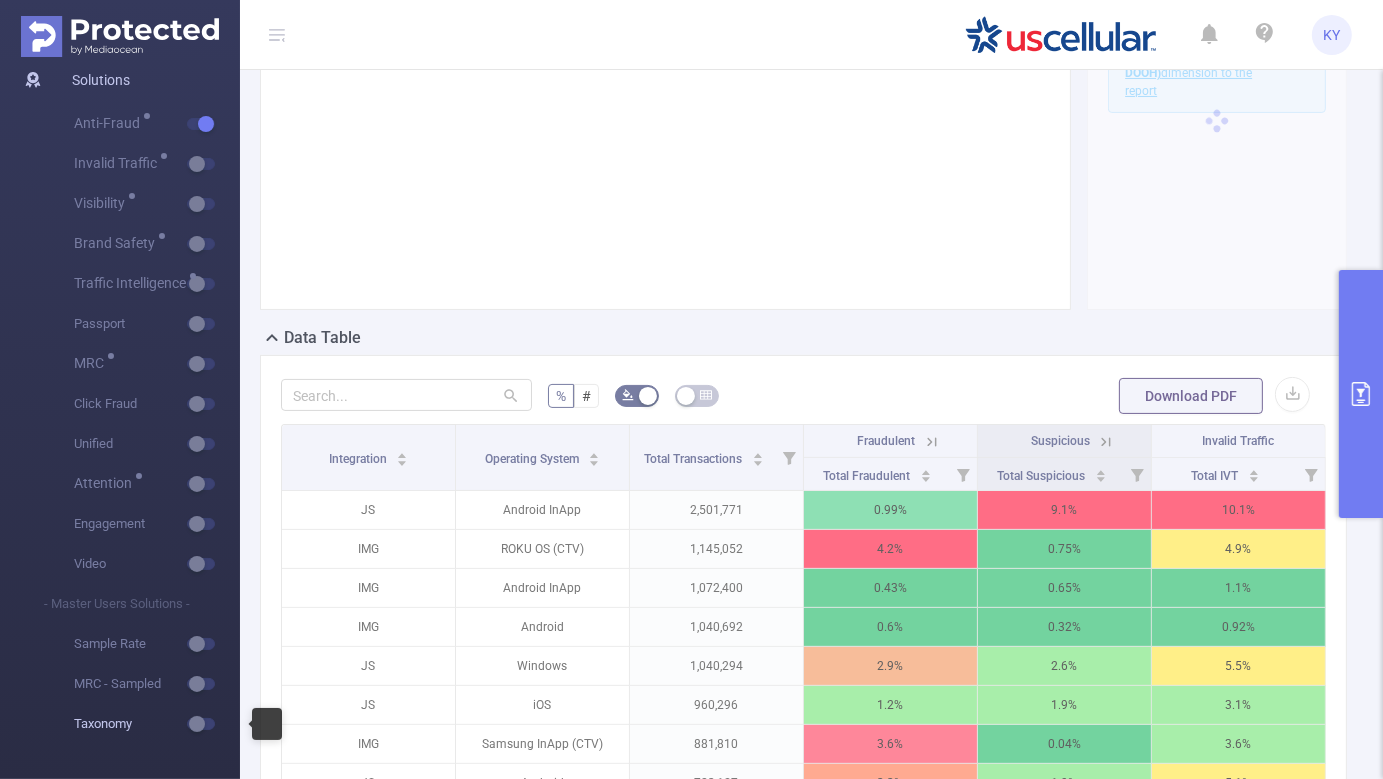 click on "Taxonomy" at bounding box center [157, 724] 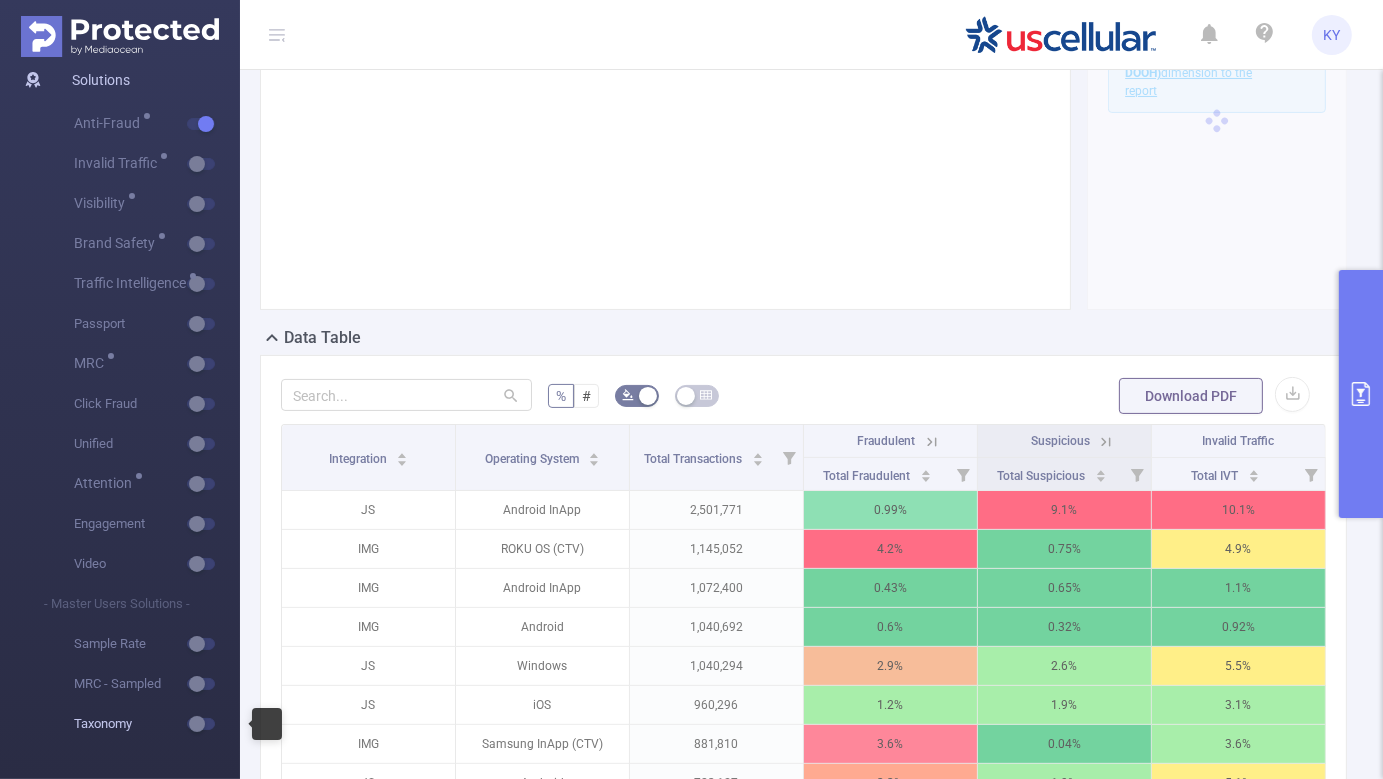 click at bounding box center [201, 724] 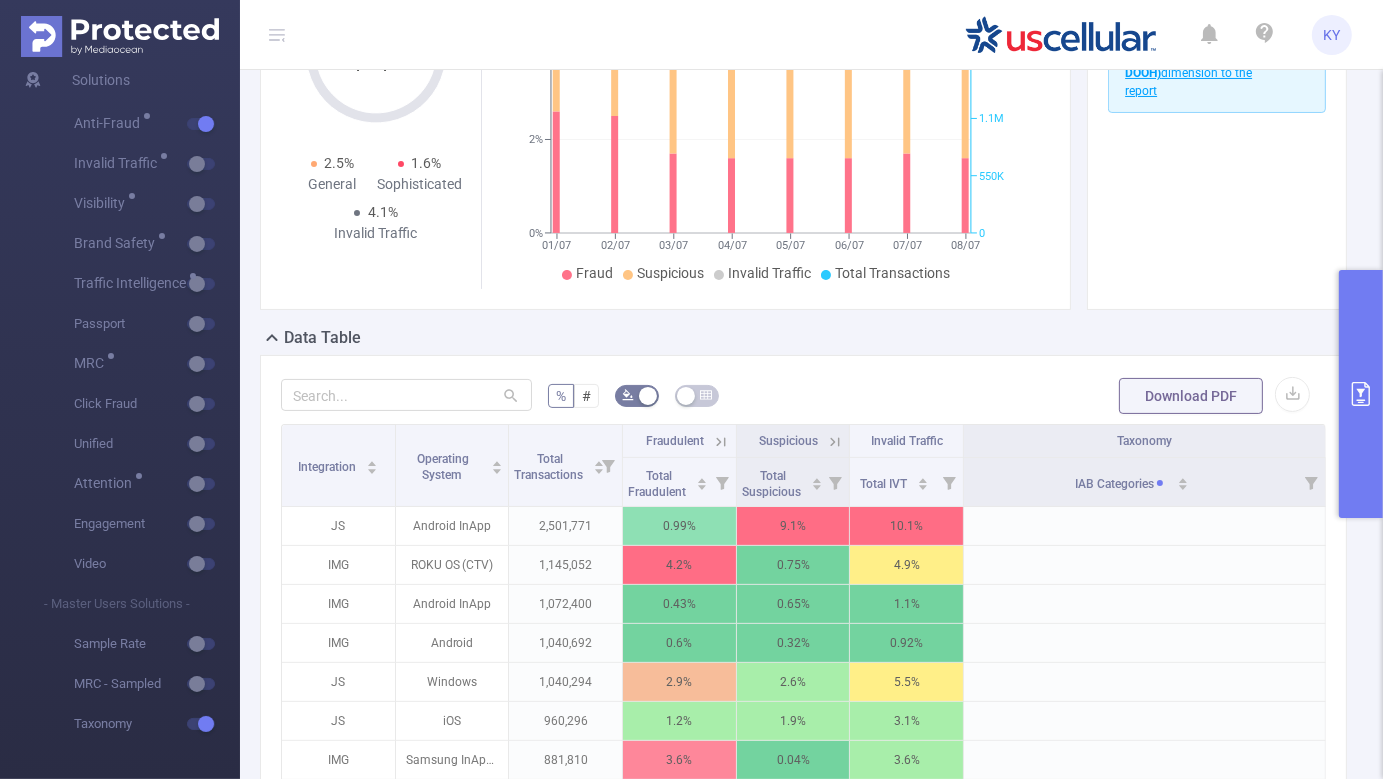 click at bounding box center (1361, 394) 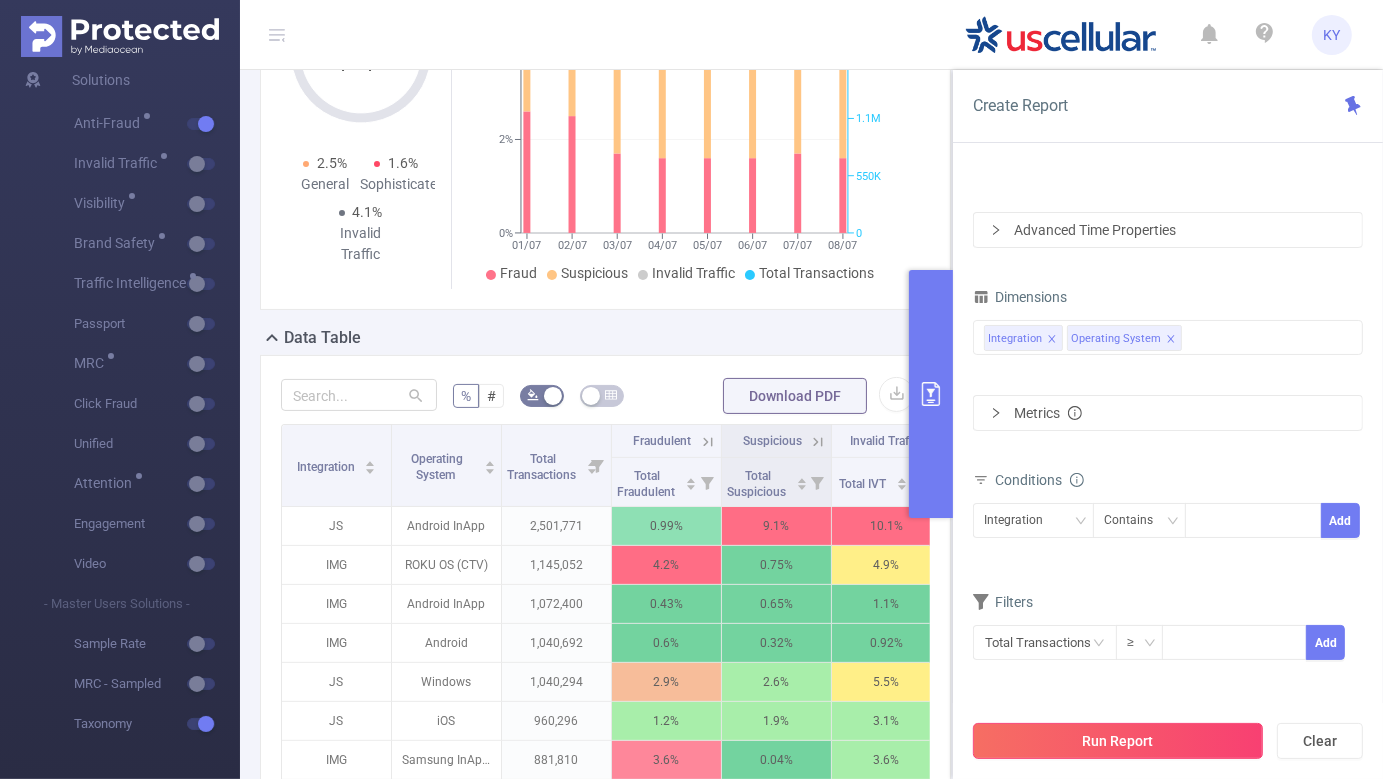 click on "Run Report" at bounding box center [1118, 741] 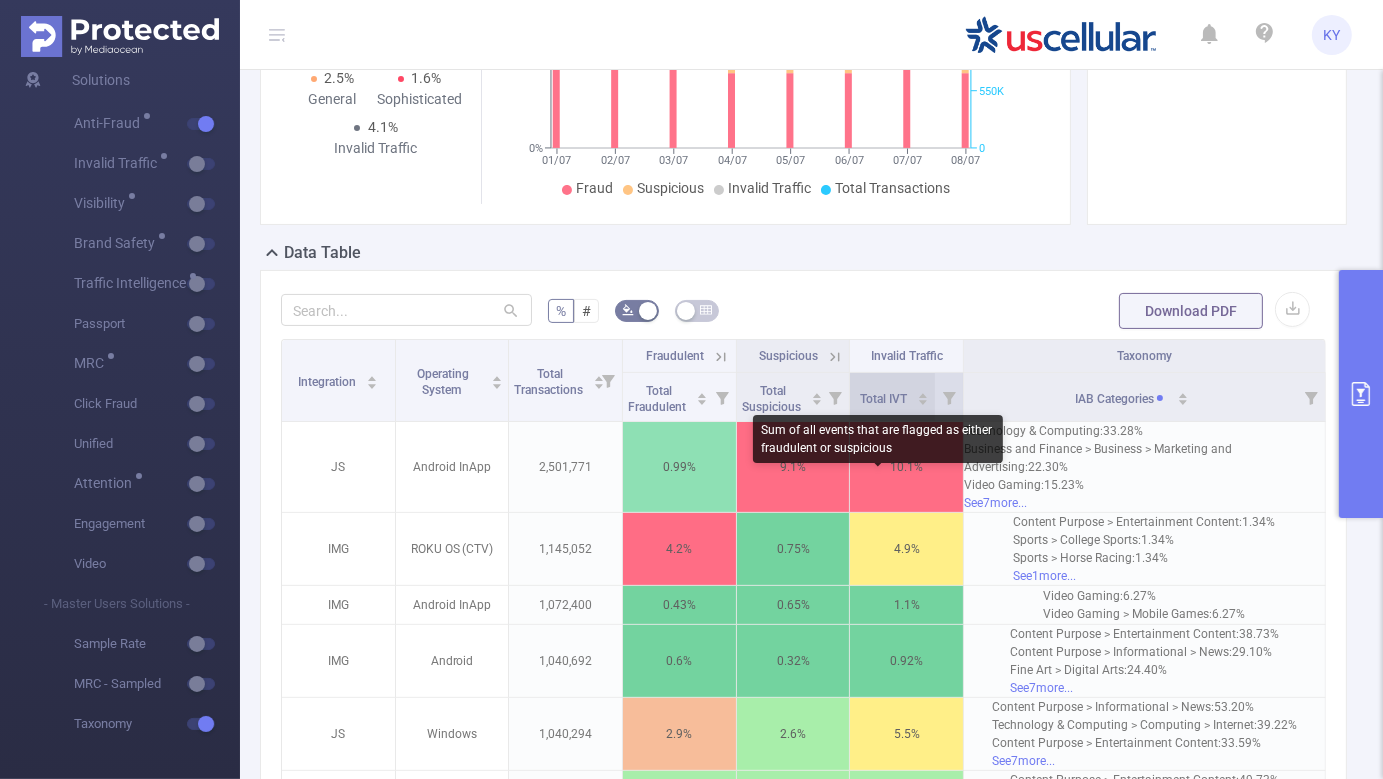 scroll, scrollTop: 436, scrollLeft: 0, axis: vertical 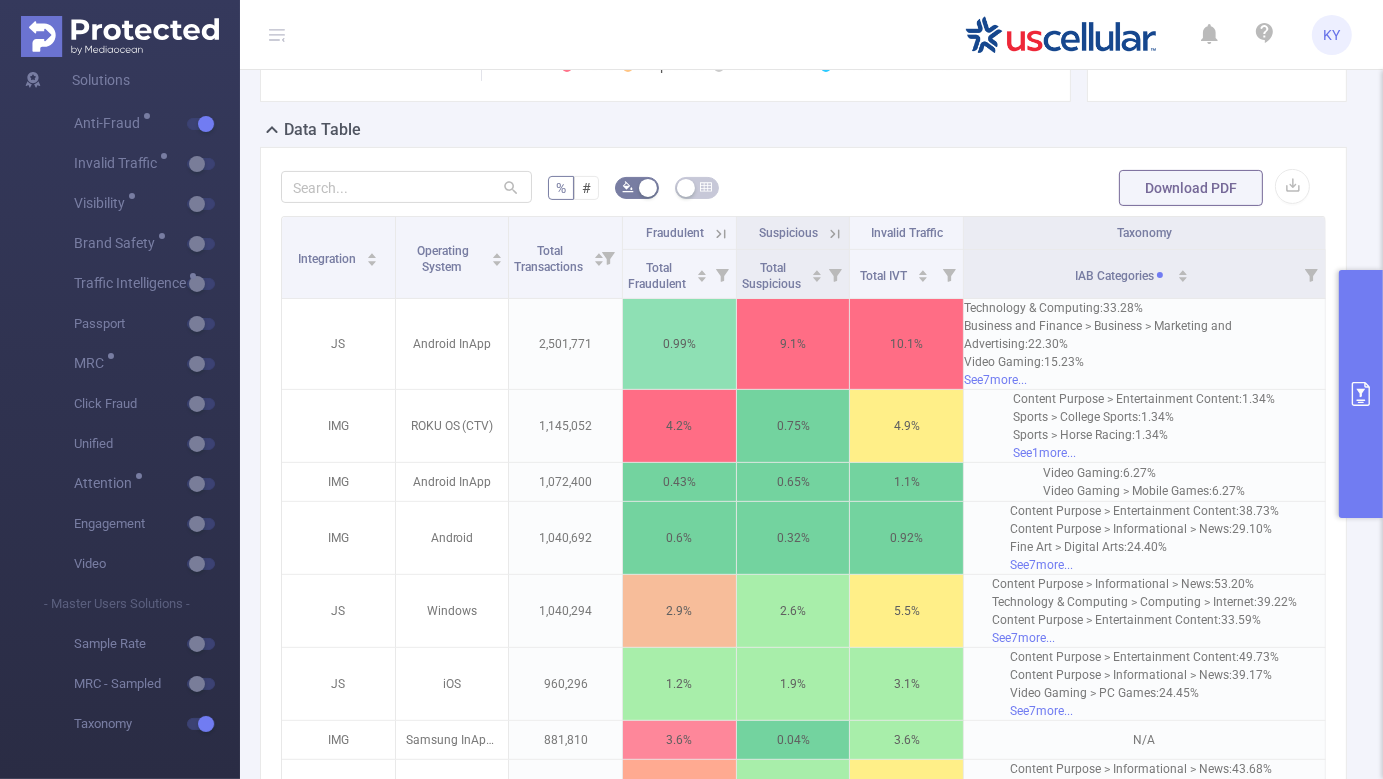 click at bounding box center (1361, 394) 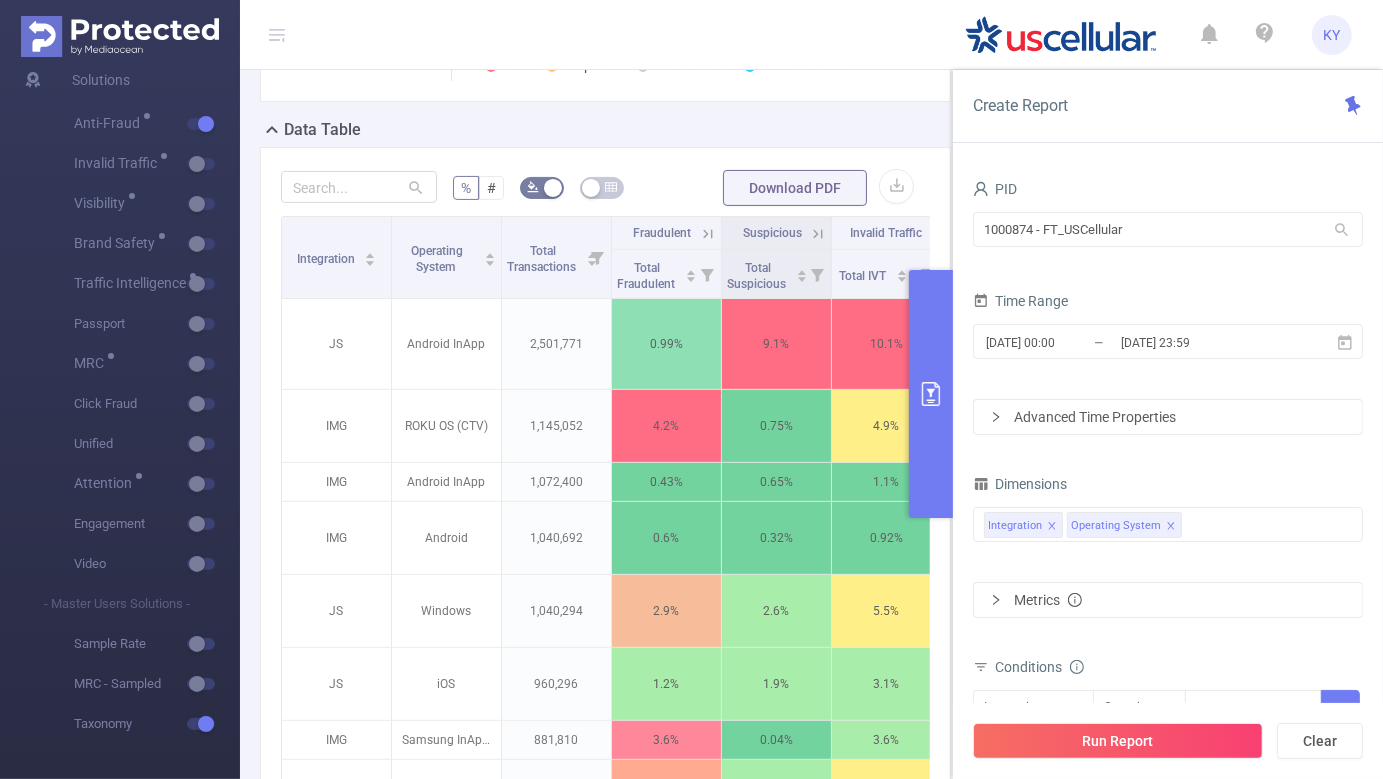 click at bounding box center (931, 394) 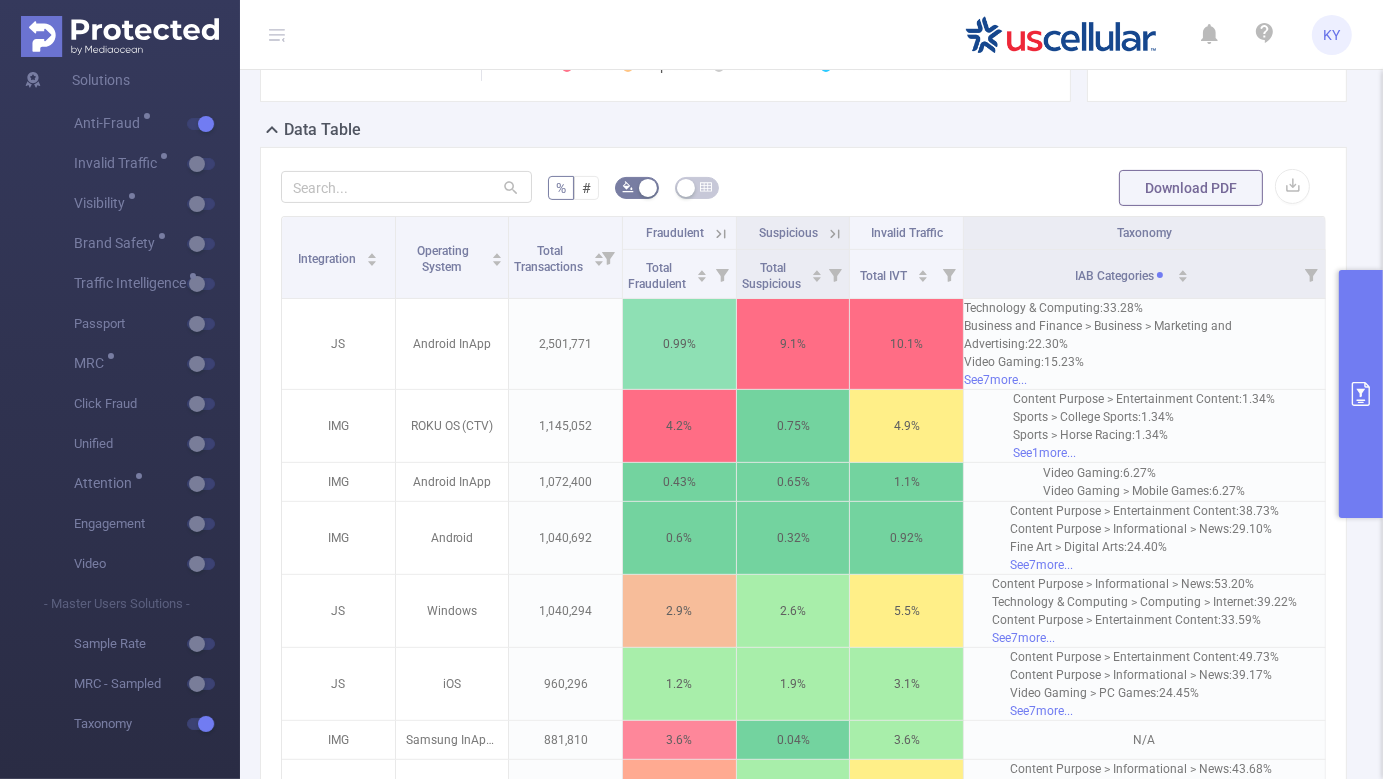 click at bounding box center [1361, 394] 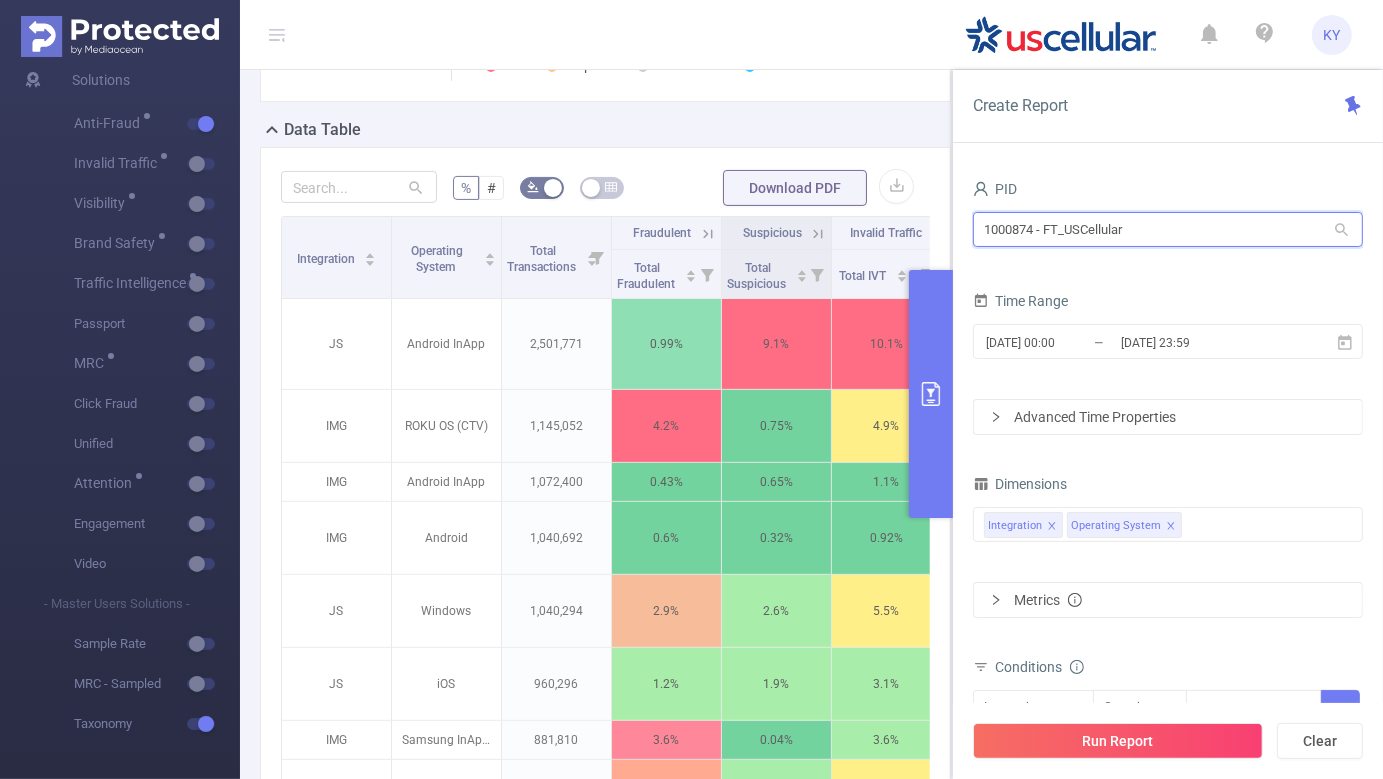 click on "1000874 - FT_USCellular" at bounding box center (1168, 229) 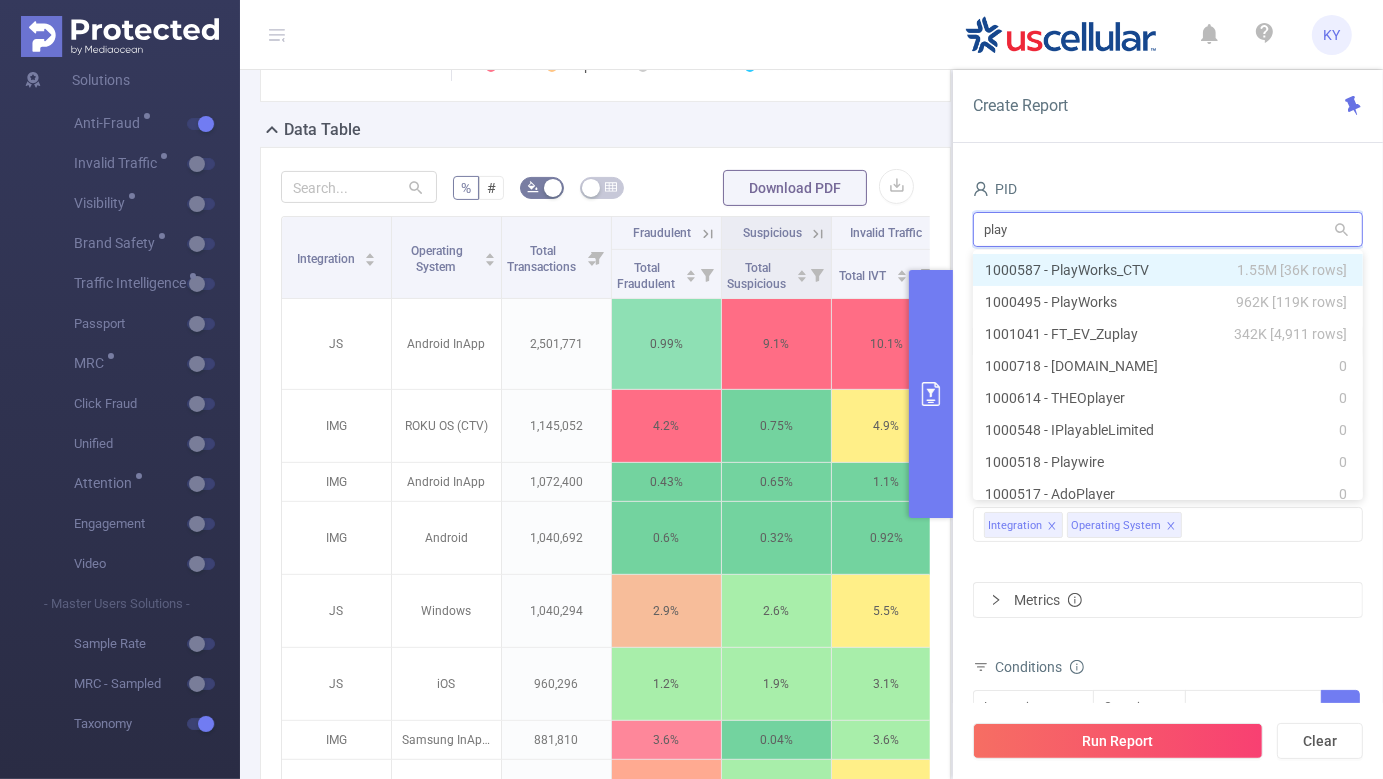 type on "playw" 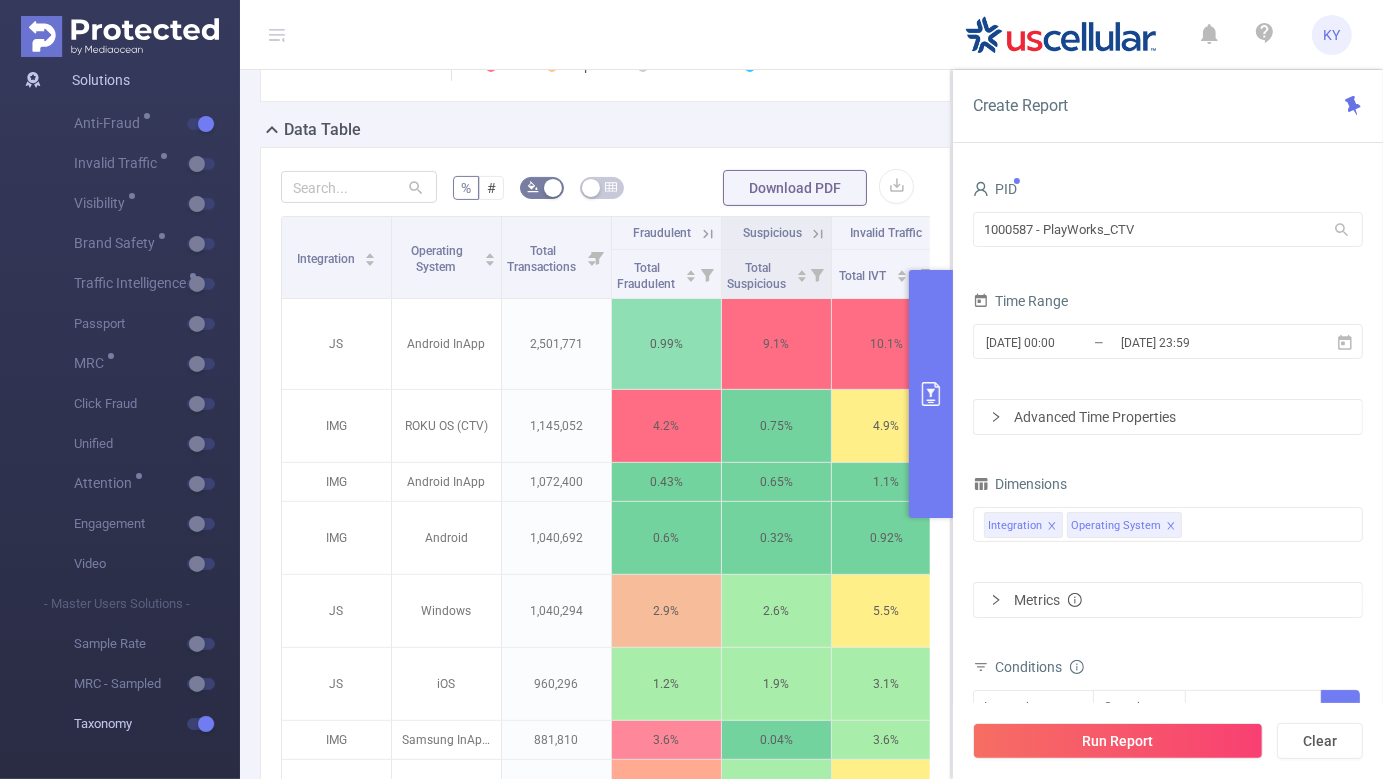 click at bounding box center (201, 724) 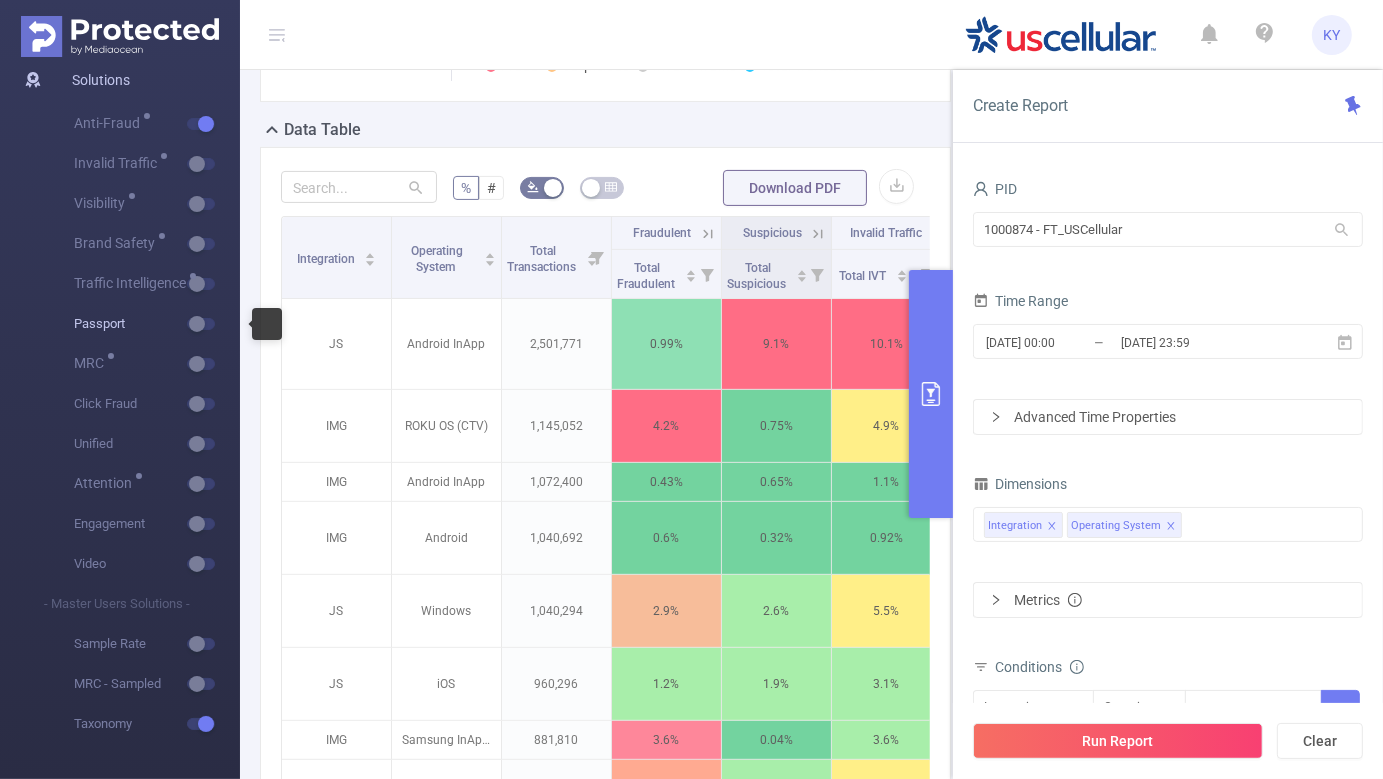 click at bounding box center (201, 324) 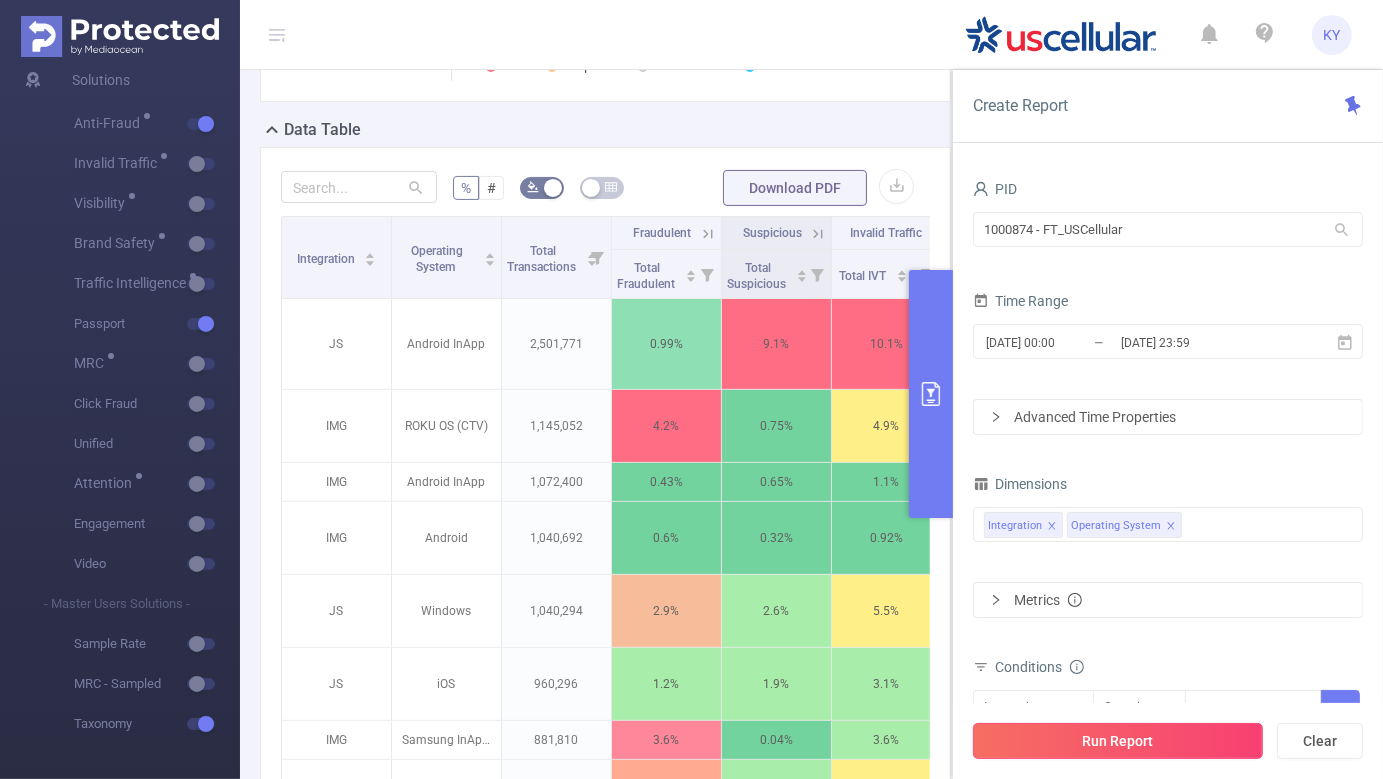 click on "Run Report" at bounding box center (1118, 741) 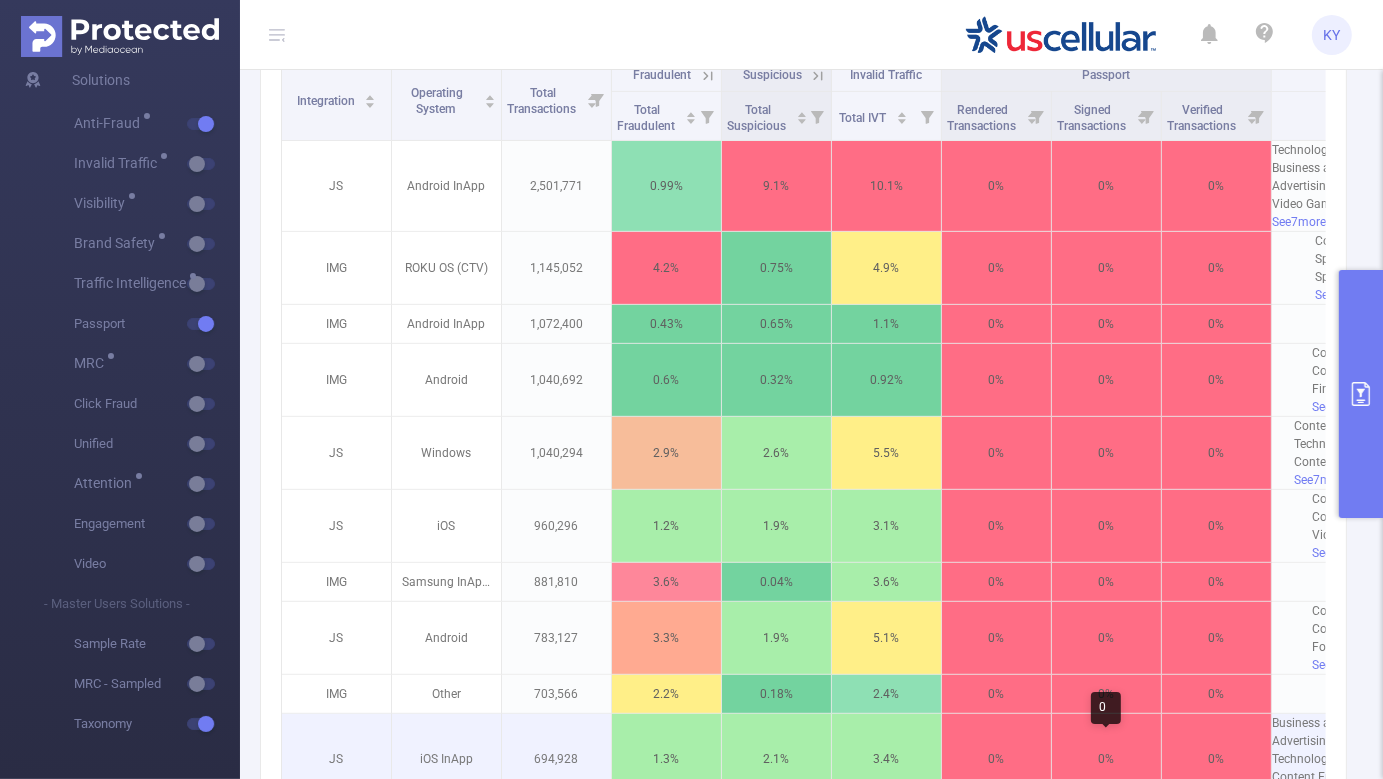 scroll, scrollTop: 711, scrollLeft: 0, axis: vertical 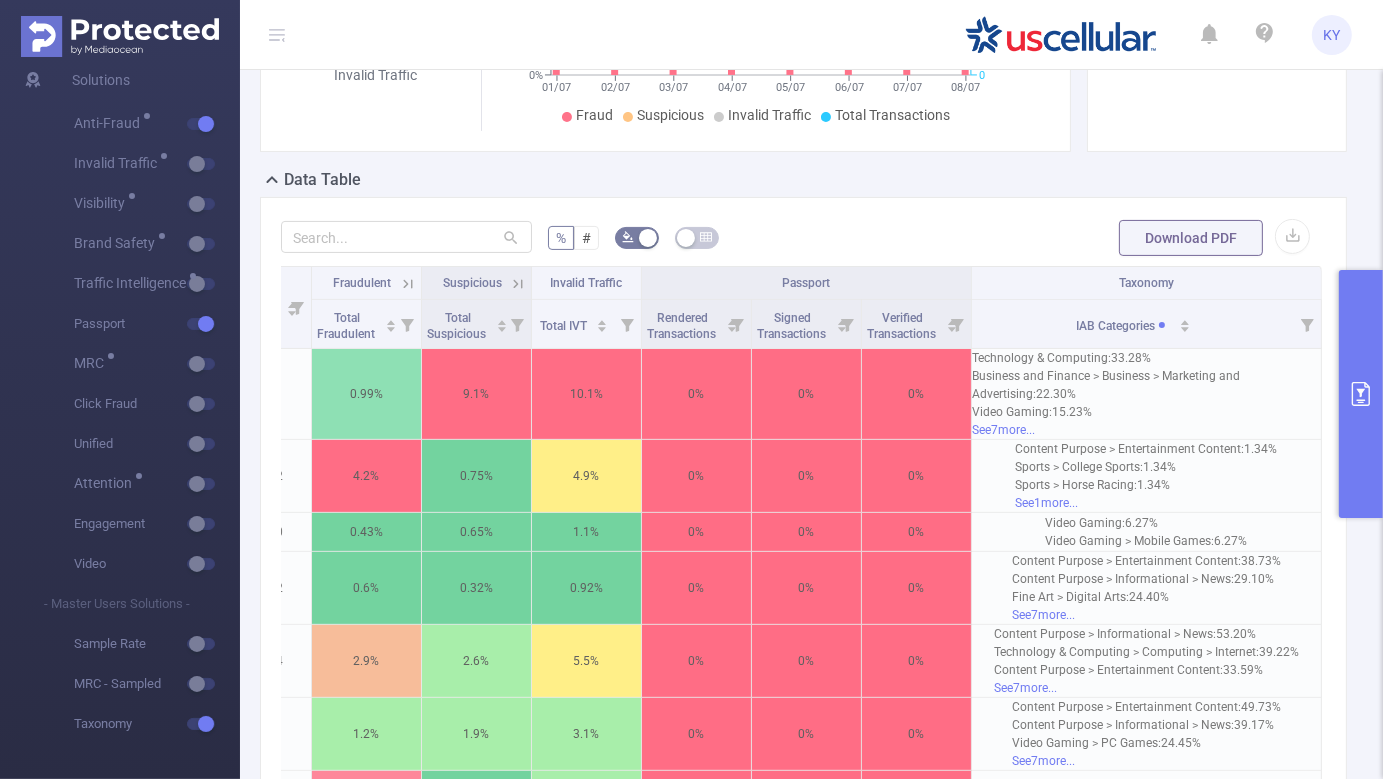 click at bounding box center [1361, 394] 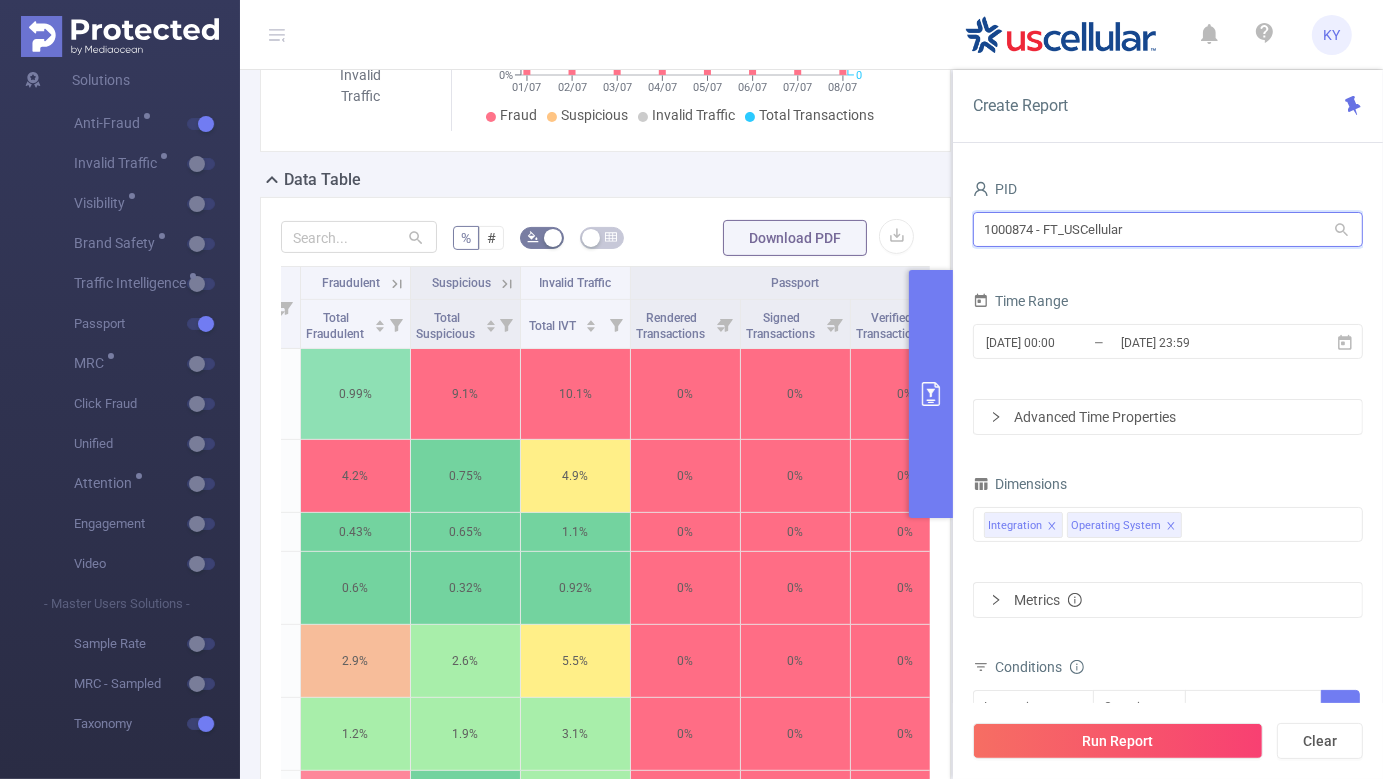 click on "1000874 - FT_USCellular" at bounding box center [1168, 229] 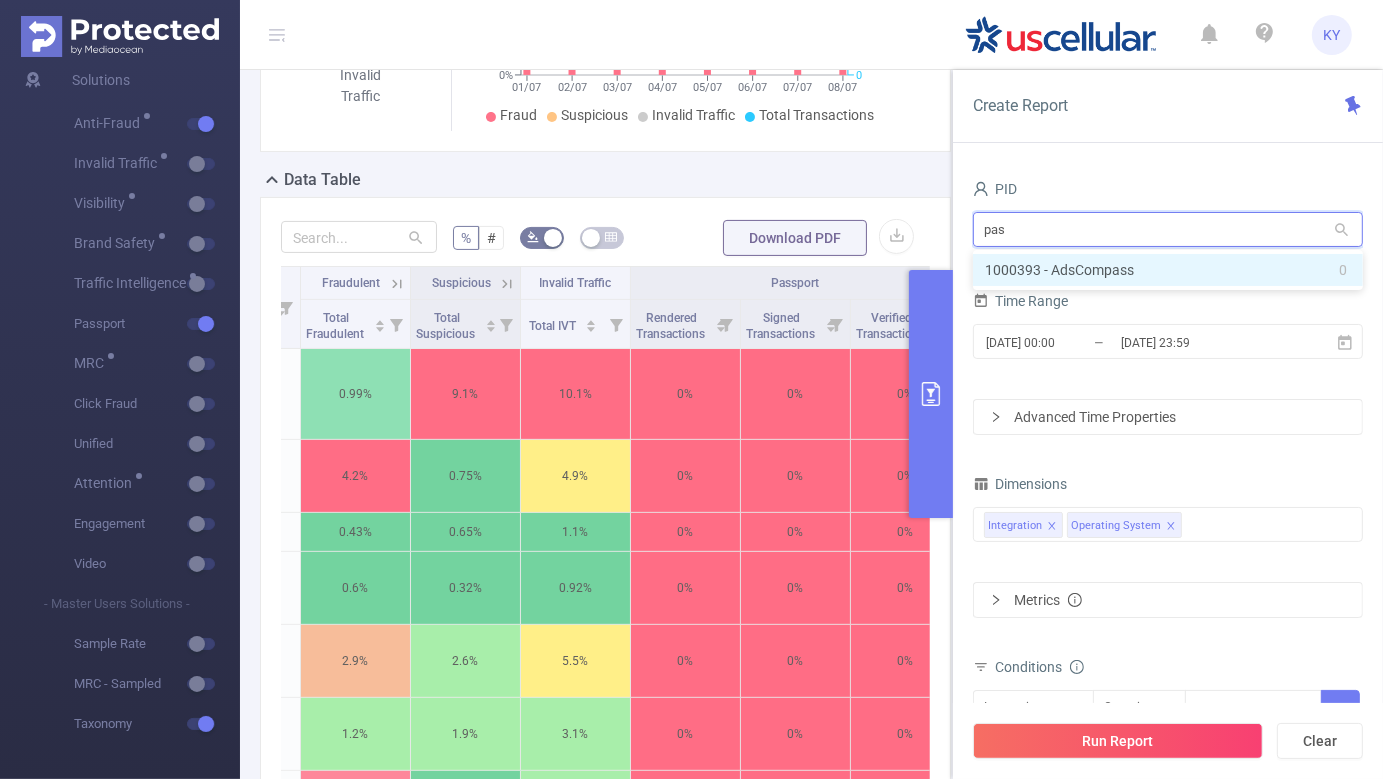 type on "a" 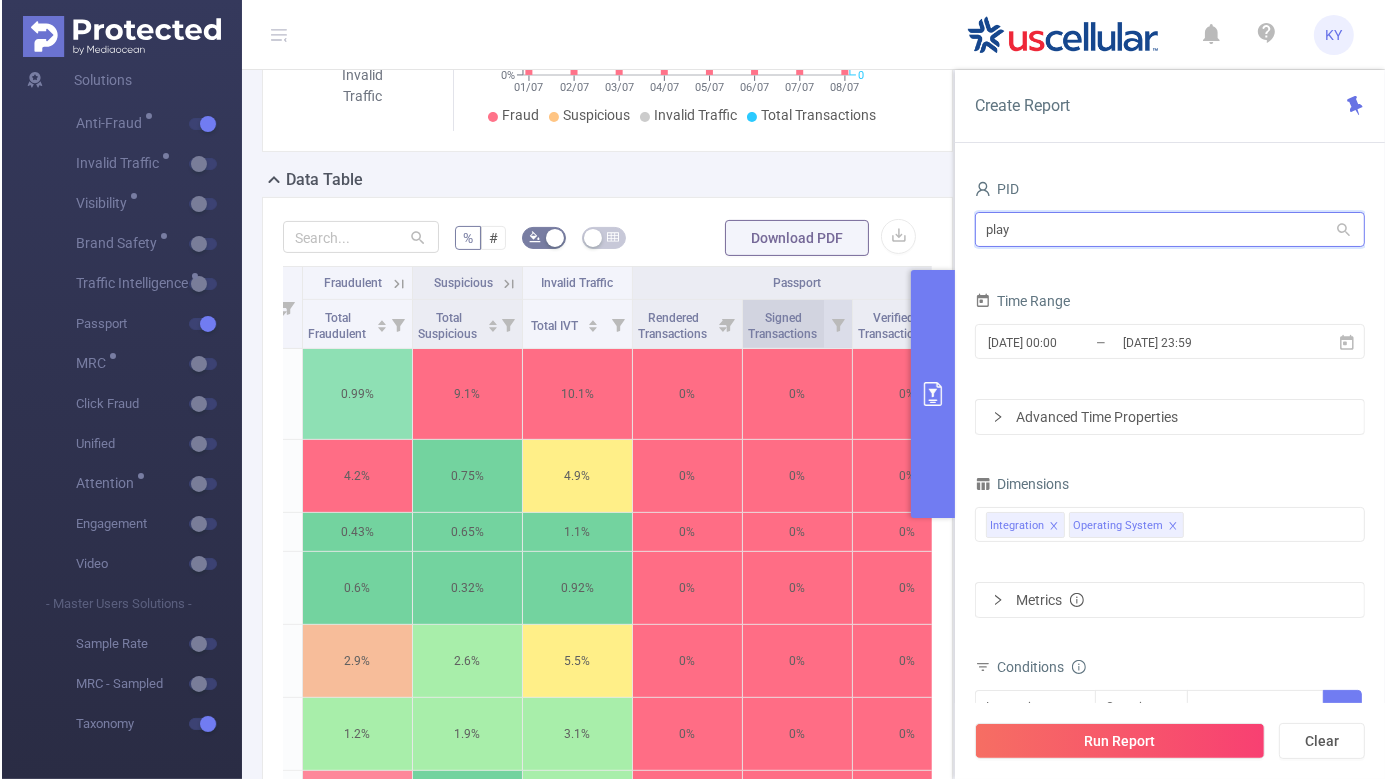 scroll, scrollTop: 0, scrollLeft: 0, axis: both 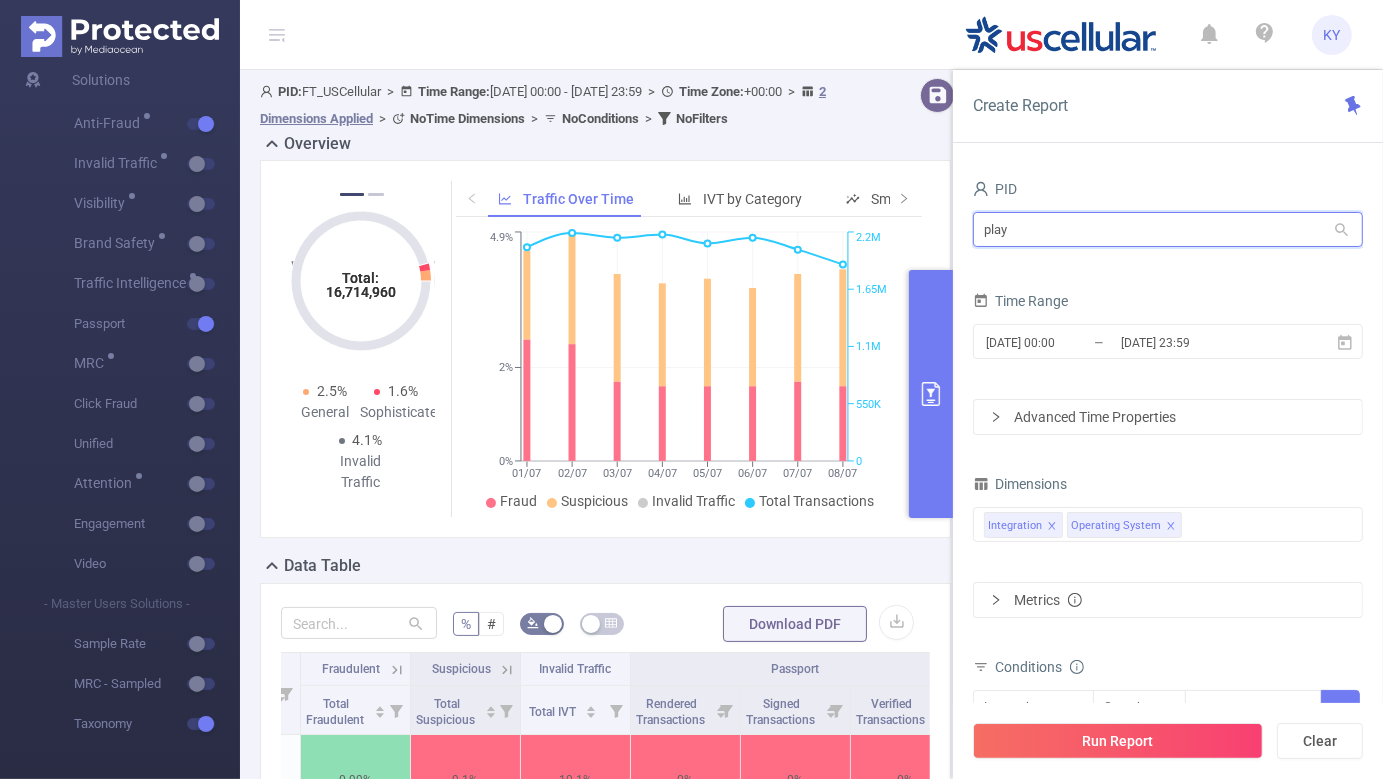 click on "play" at bounding box center (1168, 229) 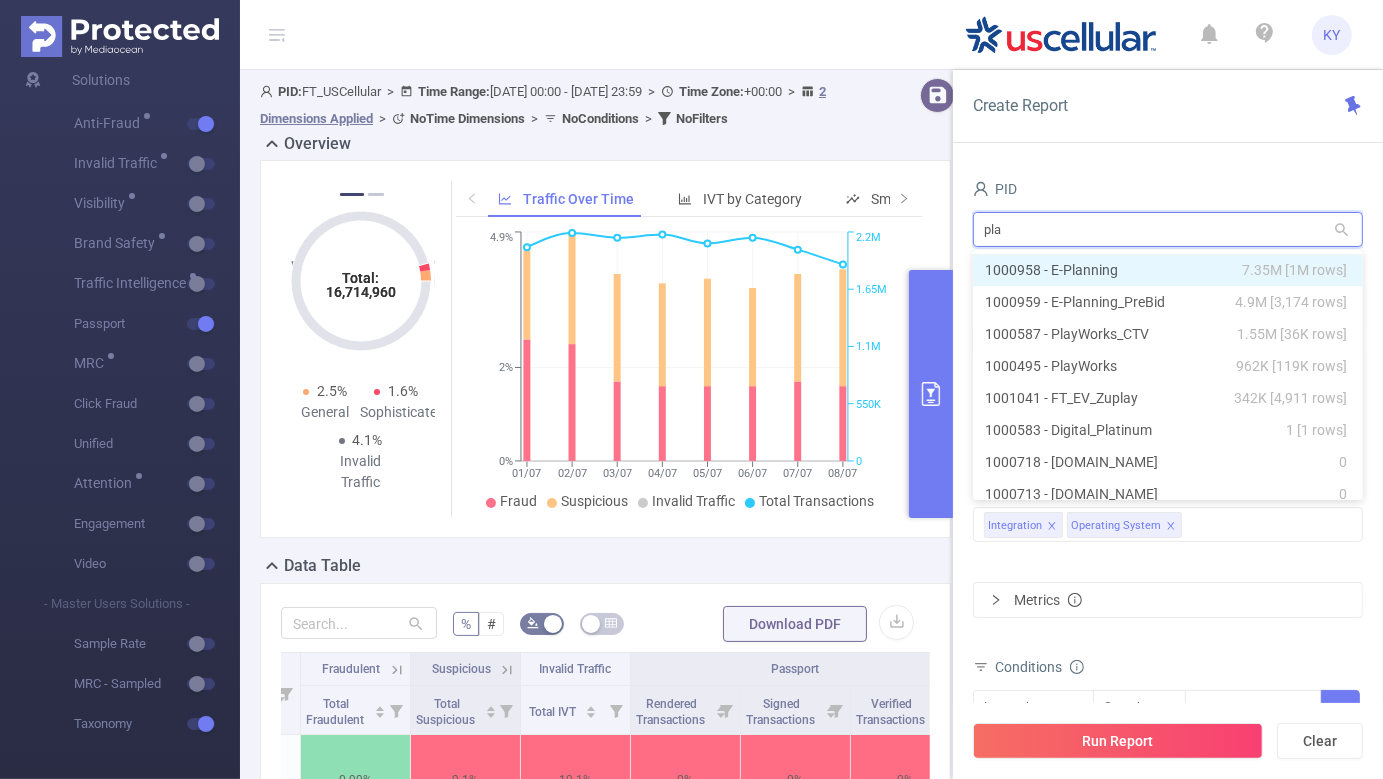 type on "play" 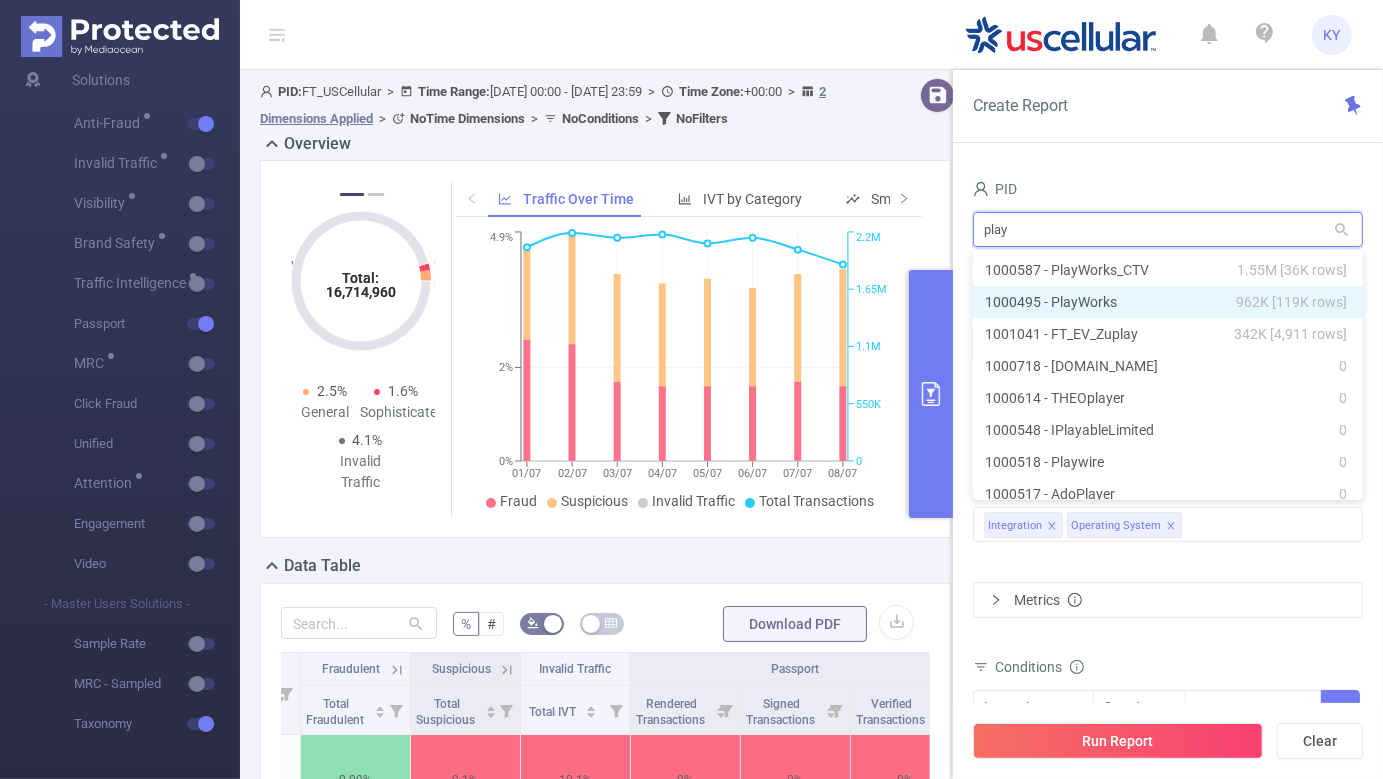 click on "1000495 - PlayWorks 962K [119K rows]" at bounding box center (1168, 302) 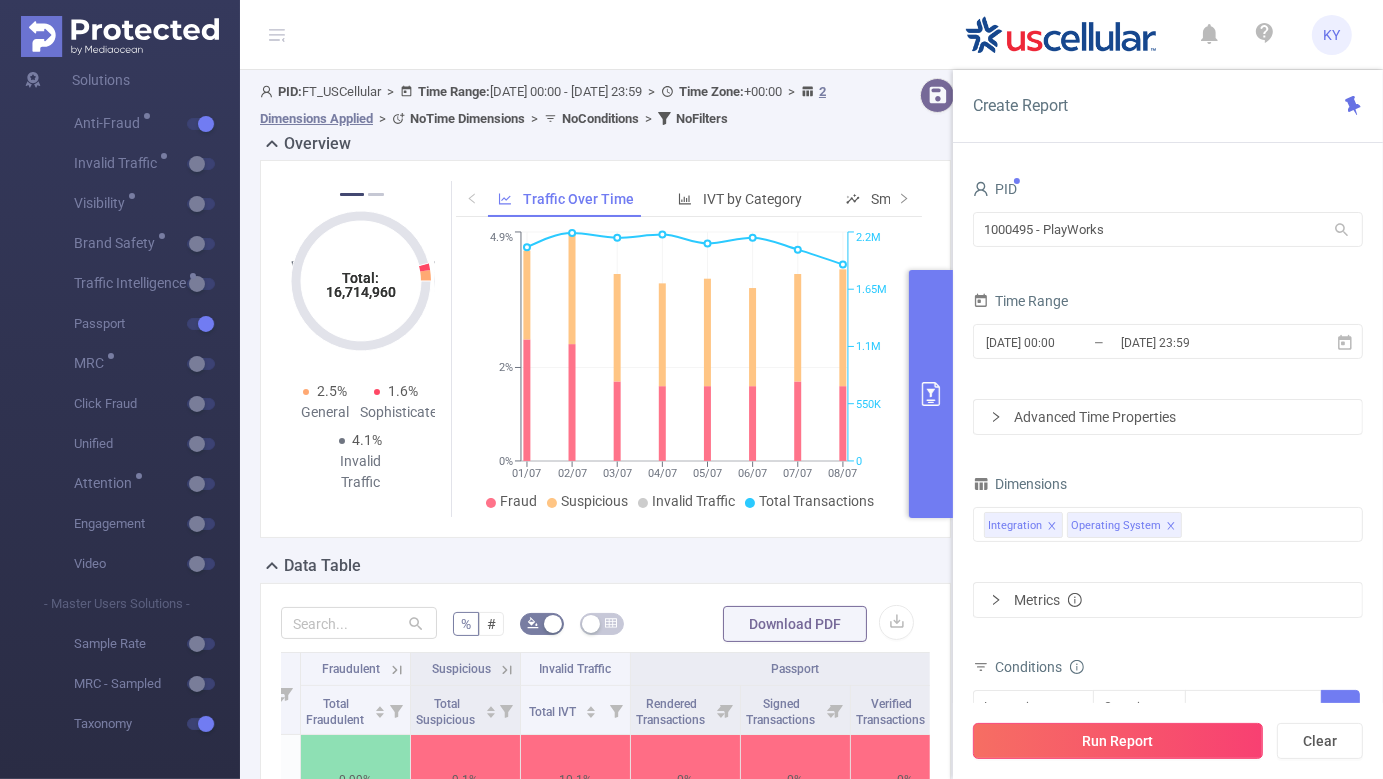 click on "Run Report" at bounding box center (1118, 741) 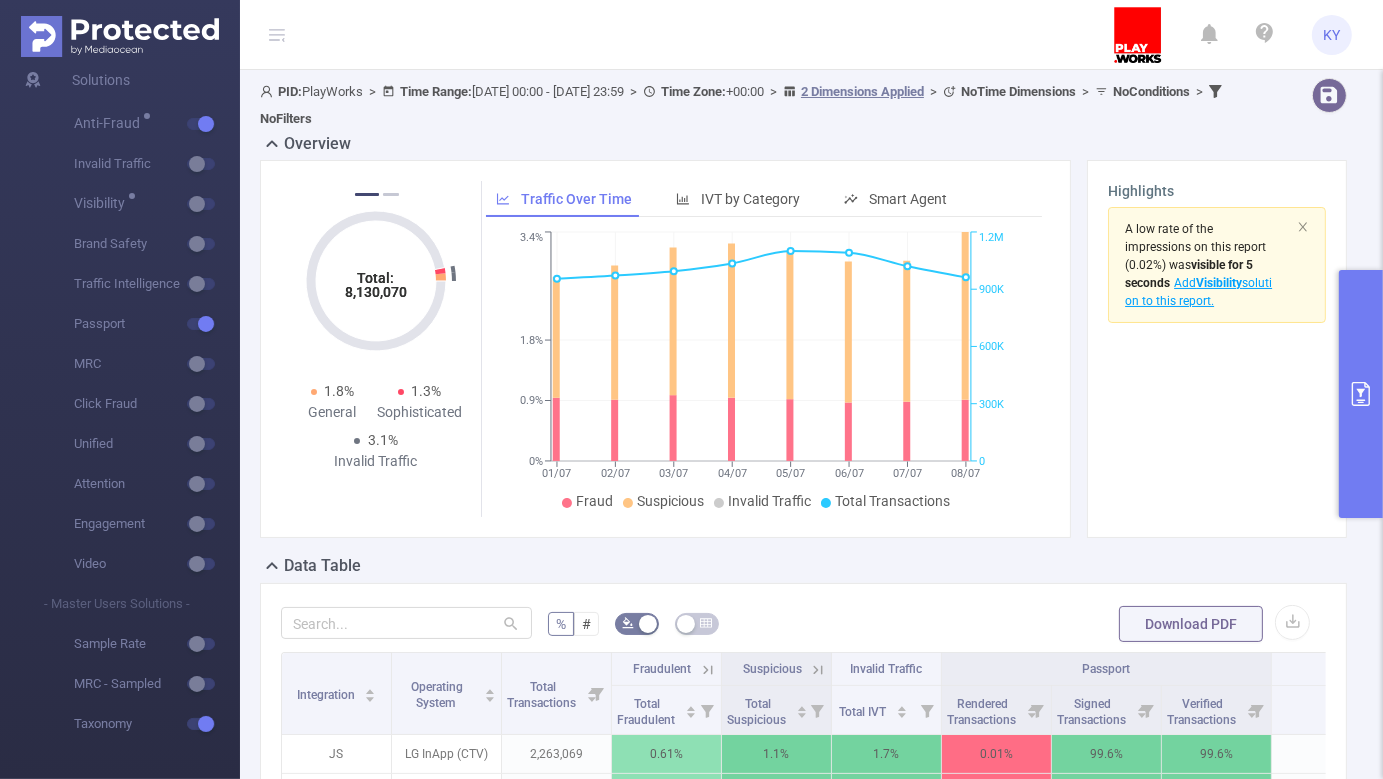 click at bounding box center [1361, 394] 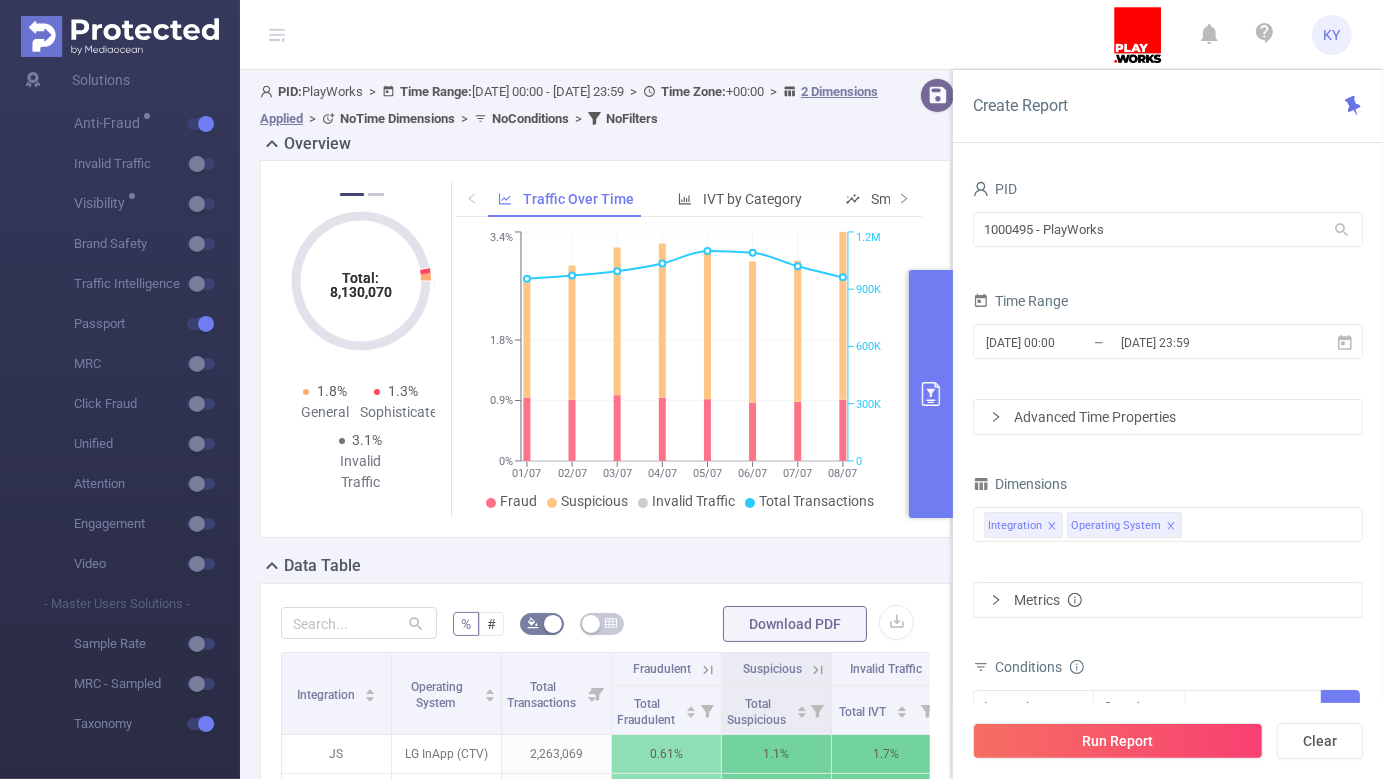 click on "KY" at bounding box center (691, 35) 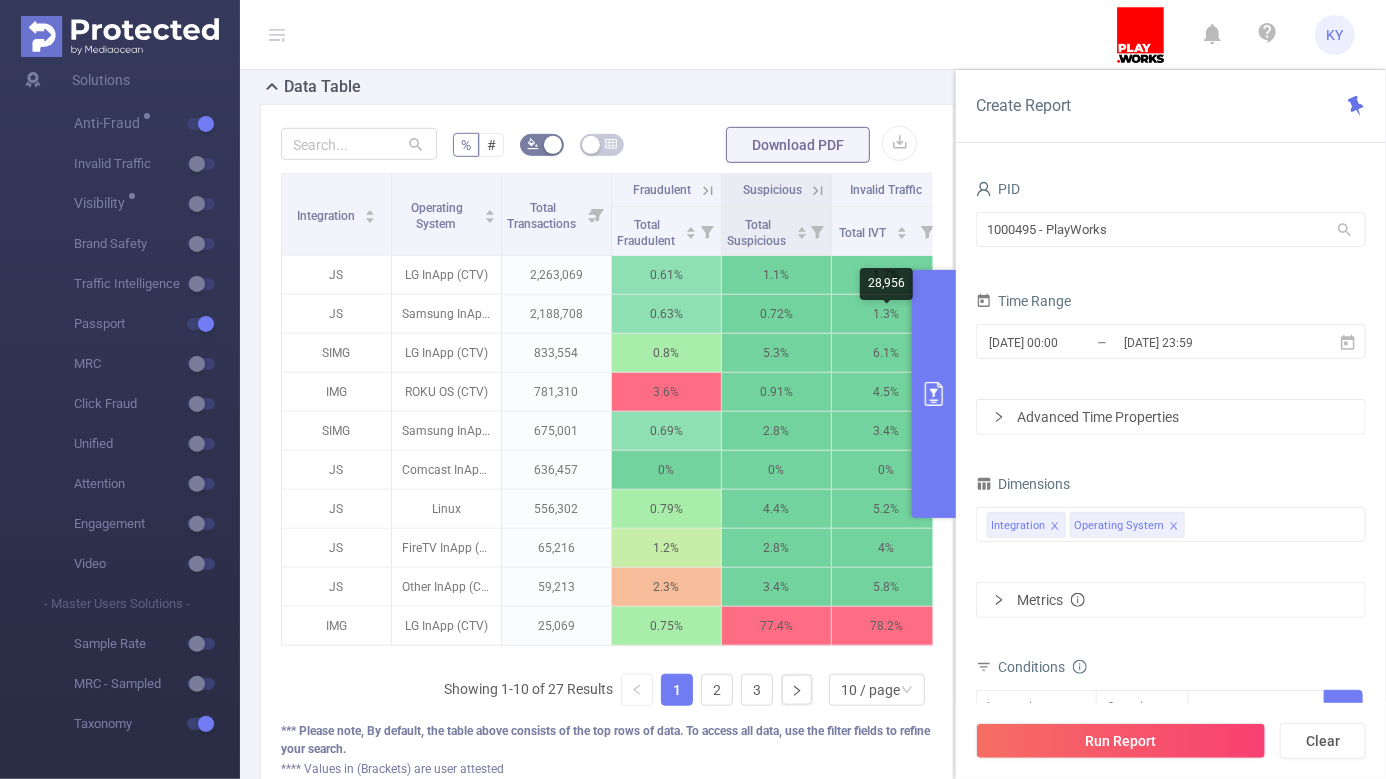 scroll, scrollTop: 330, scrollLeft: 0, axis: vertical 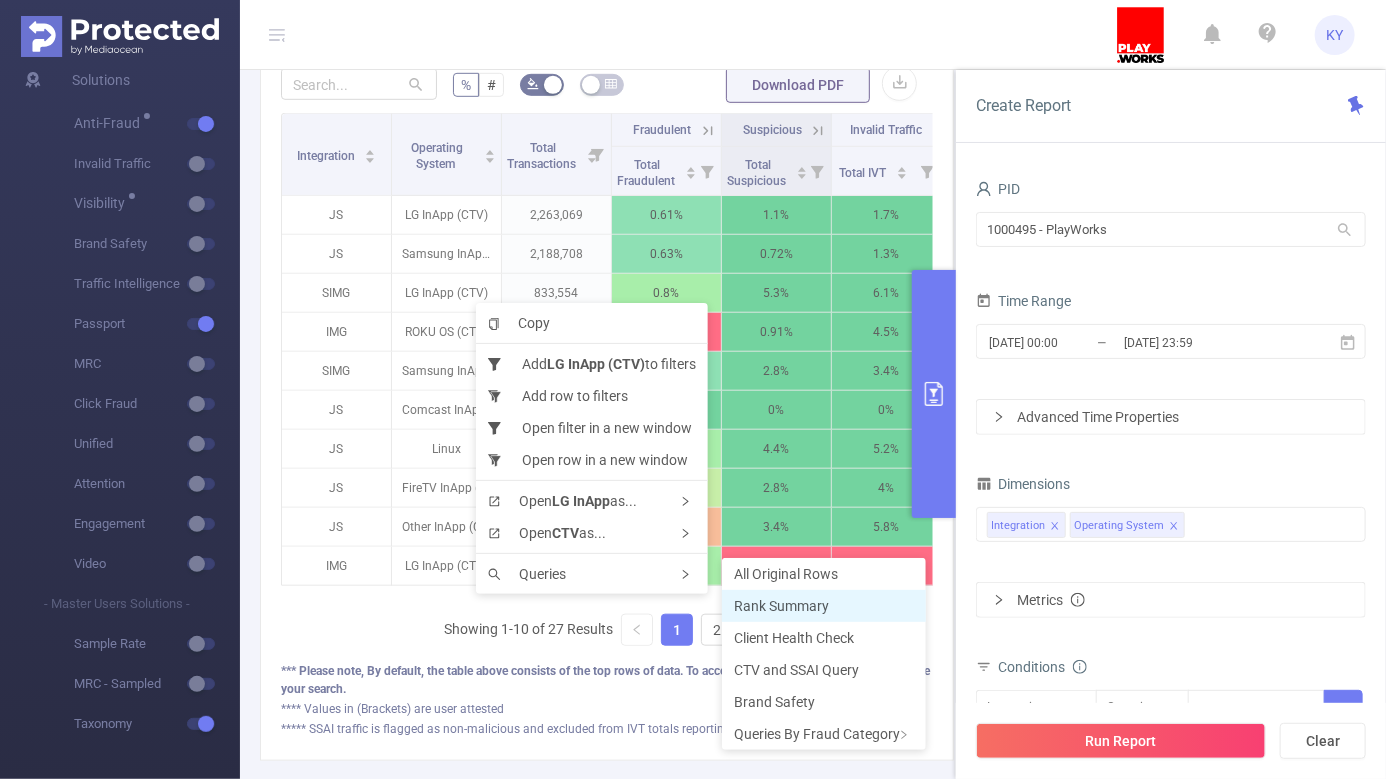click on "Rank Summary" at bounding box center (781, 606) 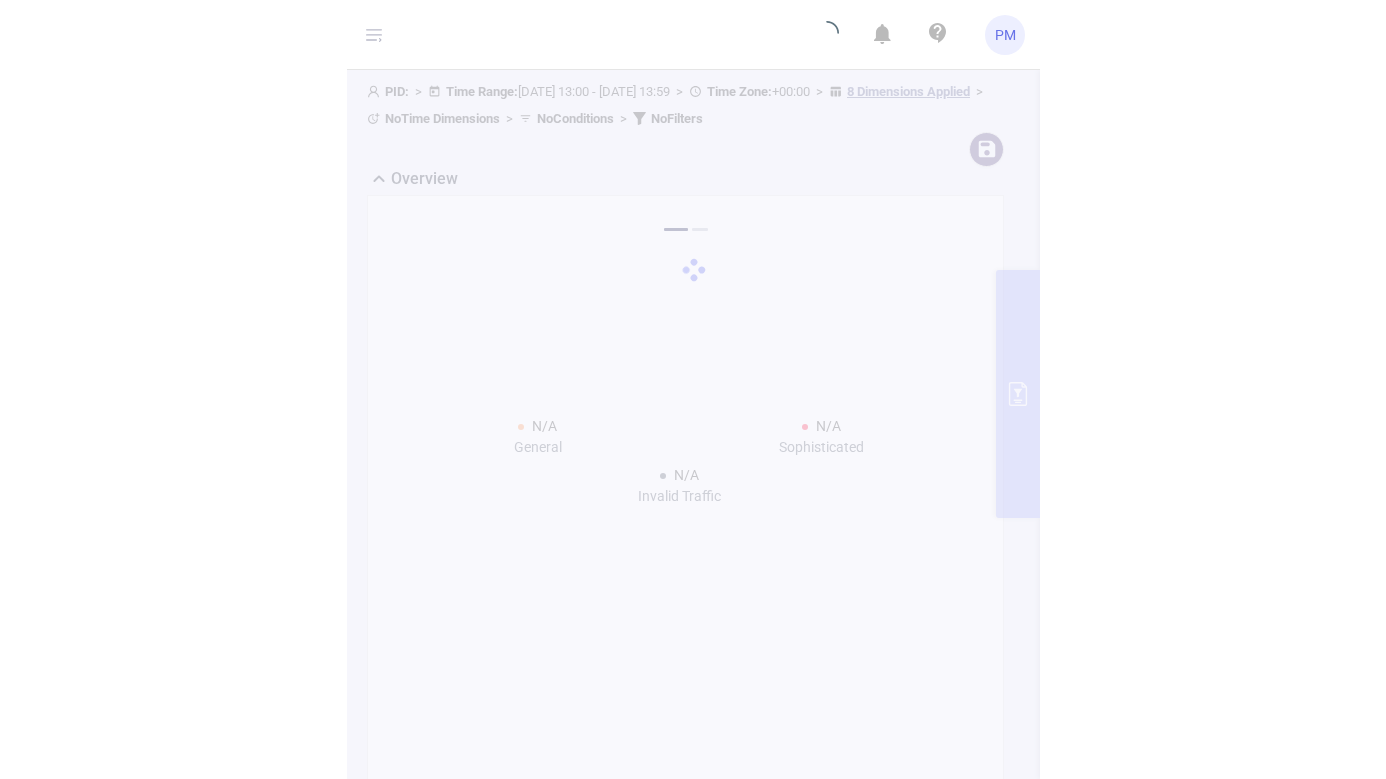 scroll, scrollTop: 0, scrollLeft: 0, axis: both 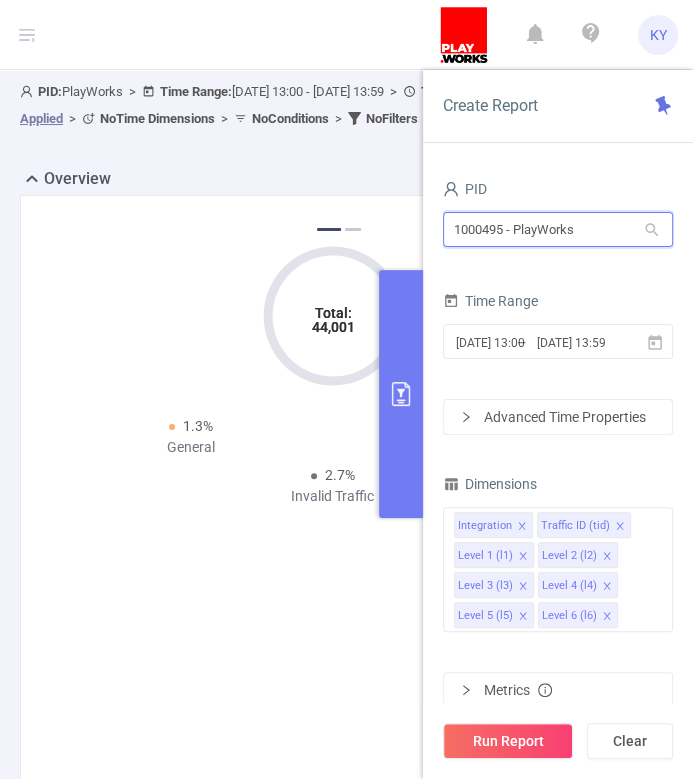 click on "1000495 - PlayWorks" at bounding box center [558, 229] 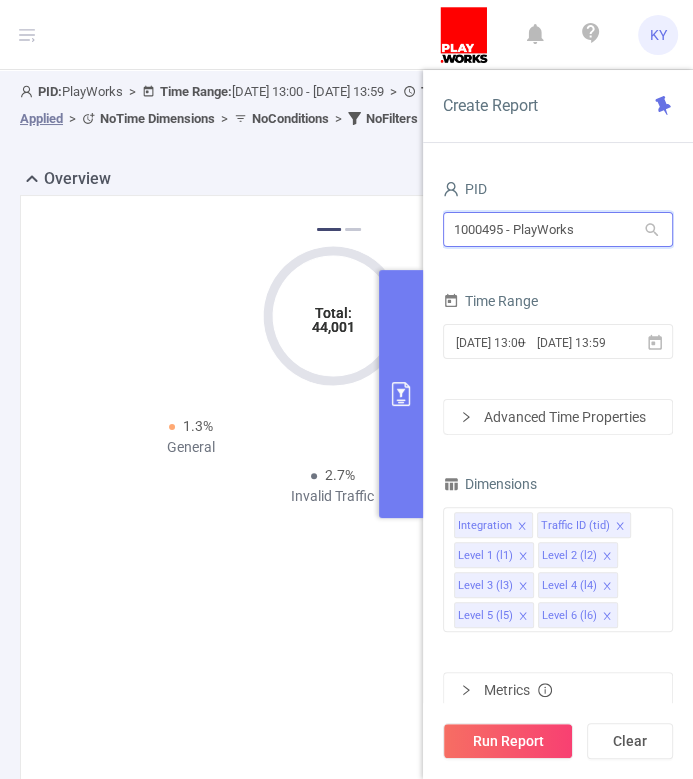 click on "1000495 - PlayWorks" at bounding box center [558, 229] 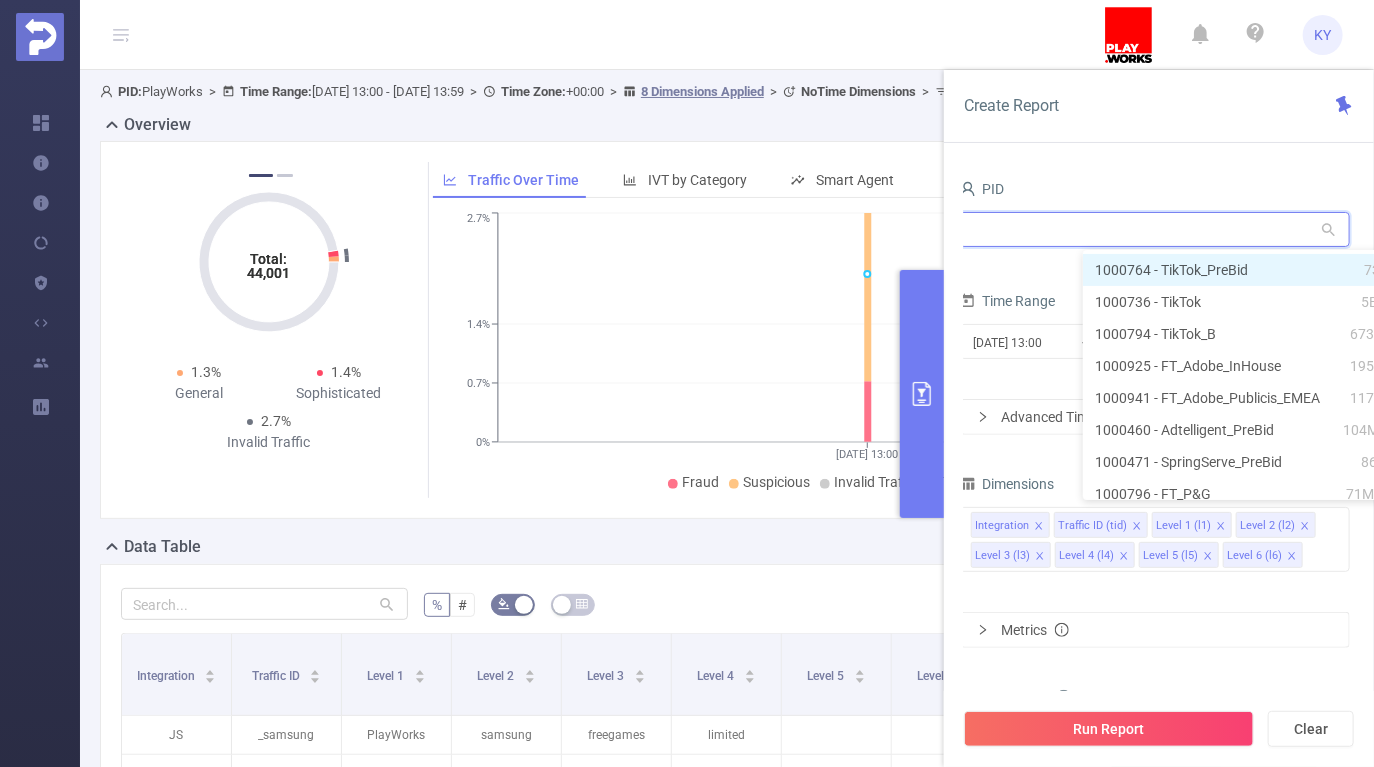 click at bounding box center (1155, 229) 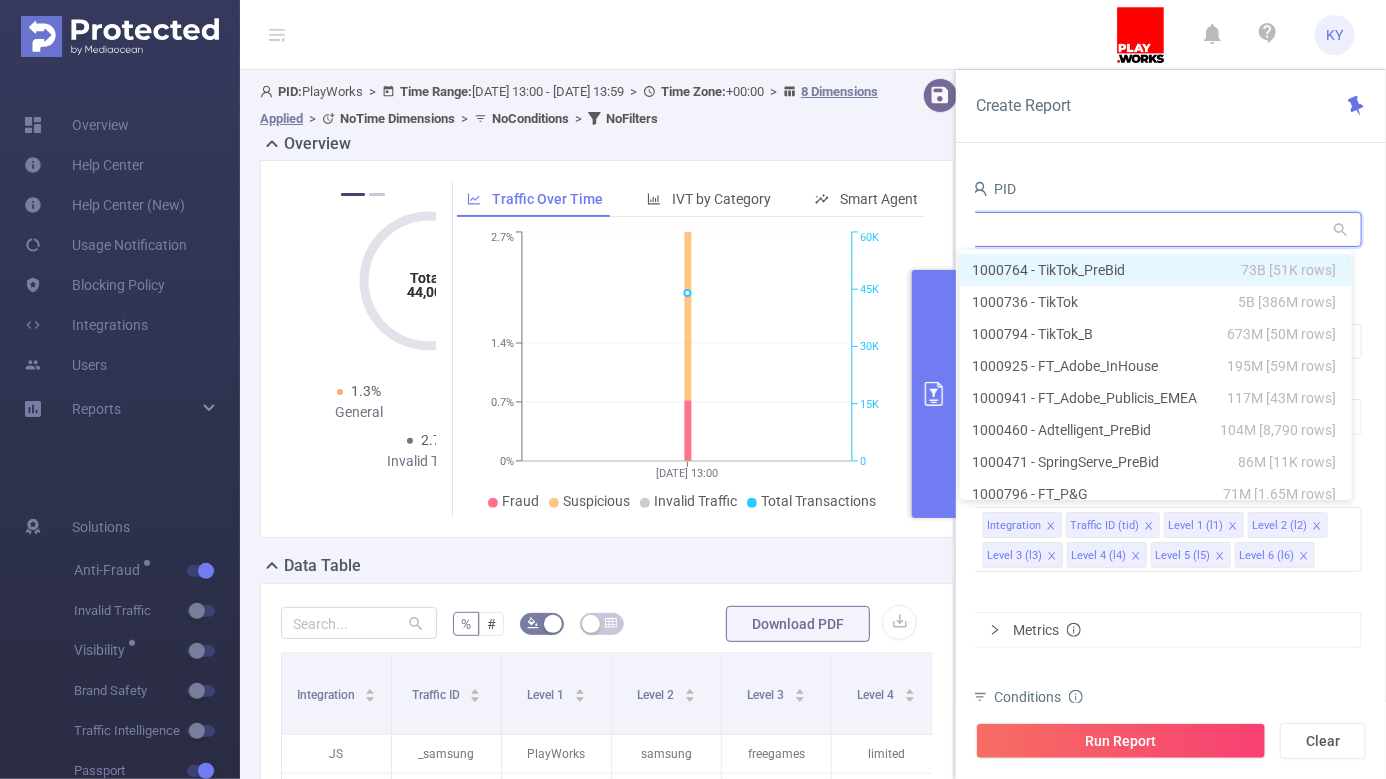 click at bounding box center [1167, 229] 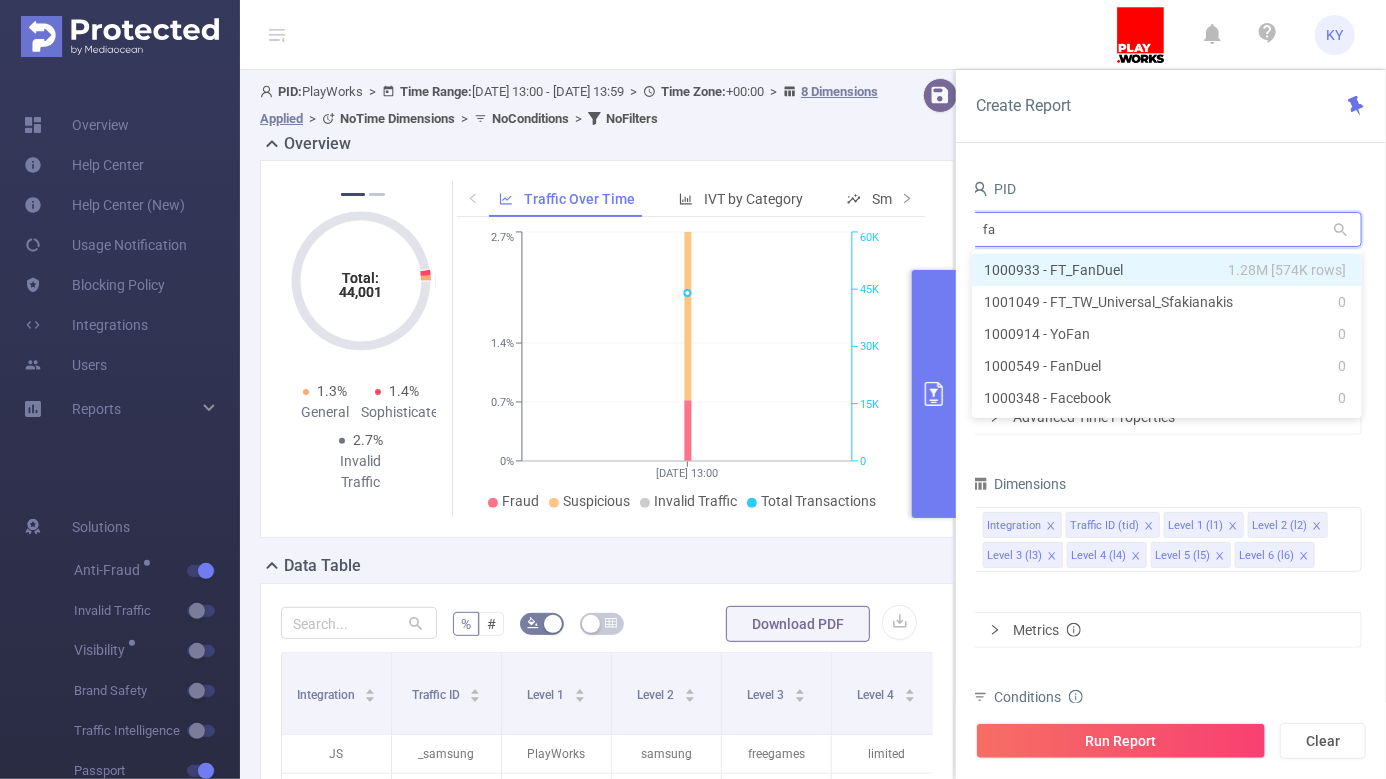 type on "fan" 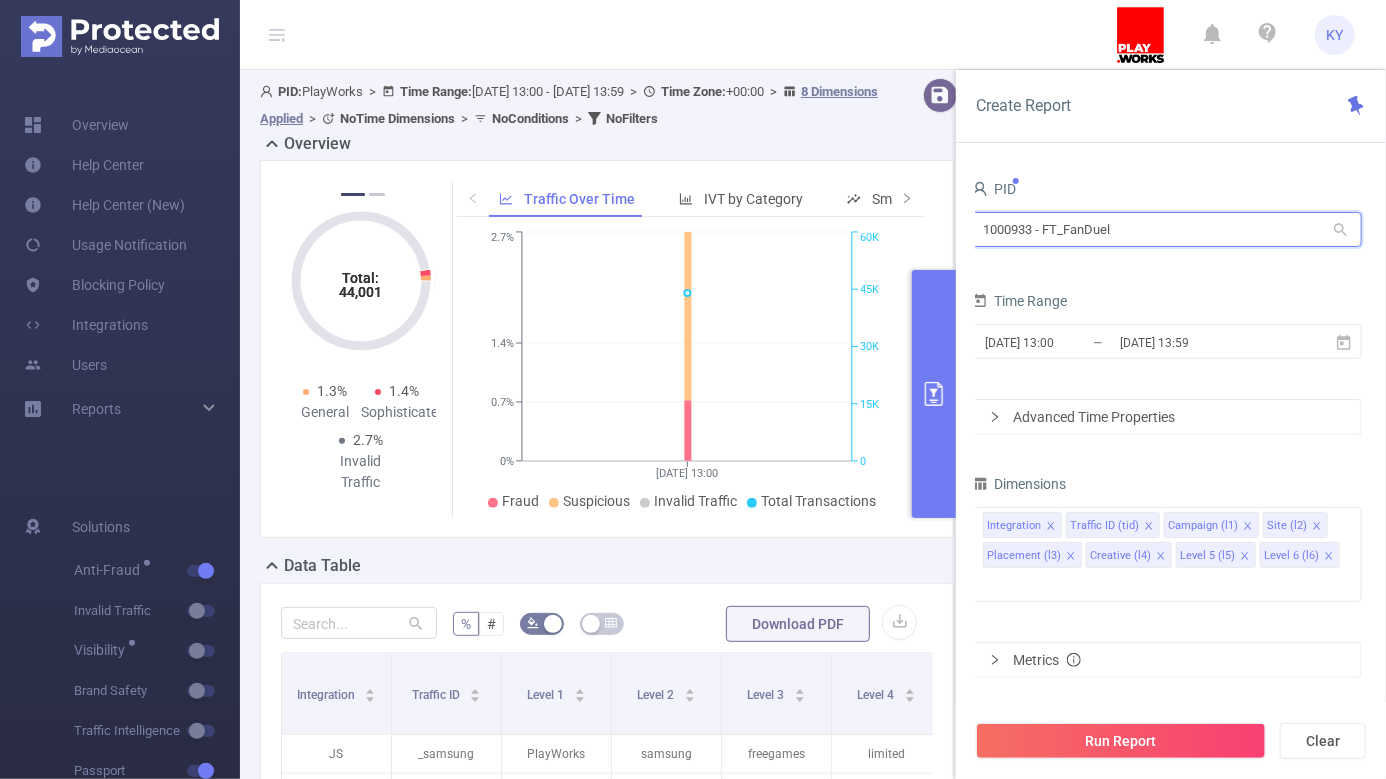 click on "1000933 - FT_FanDuel" at bounding box center (1167, 229) 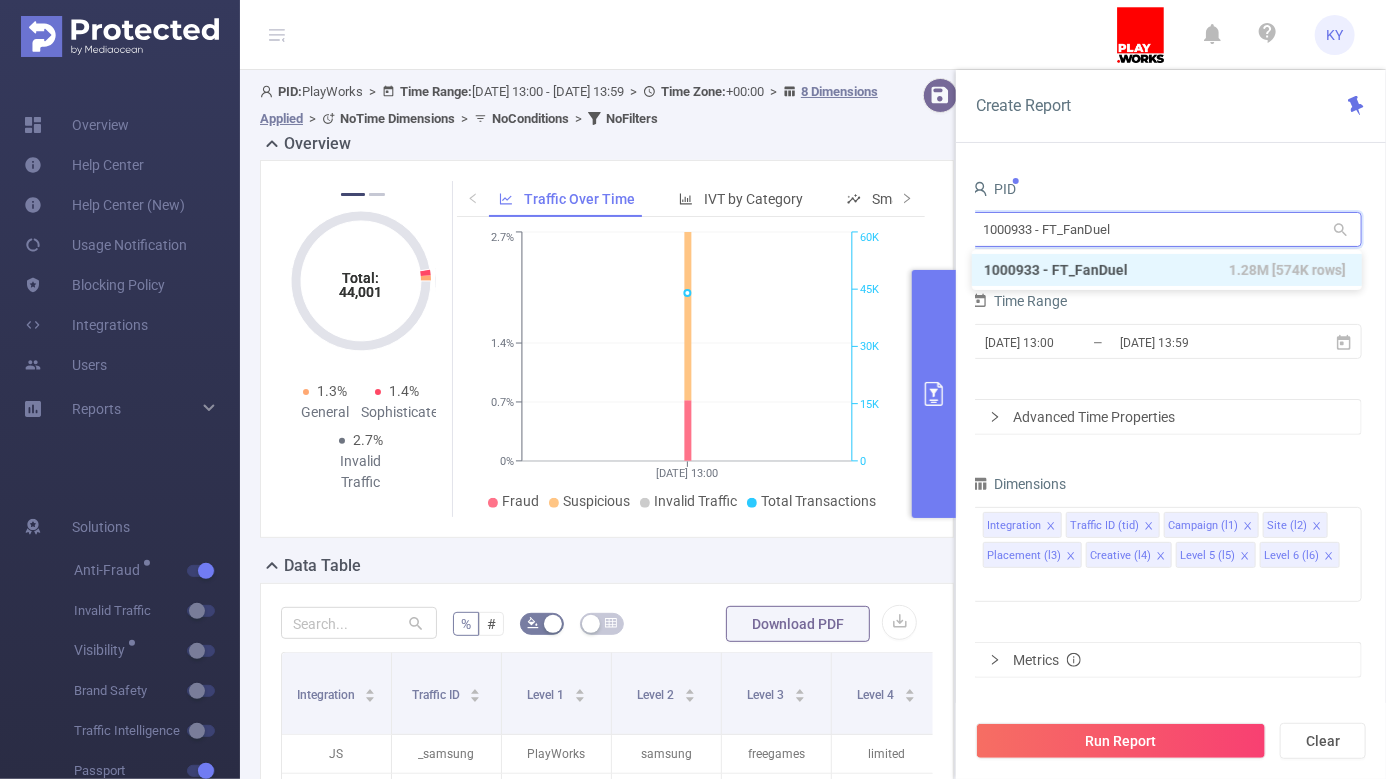 click on "1000933 - FT_FanDuel" at bounding box center [1167, 229] 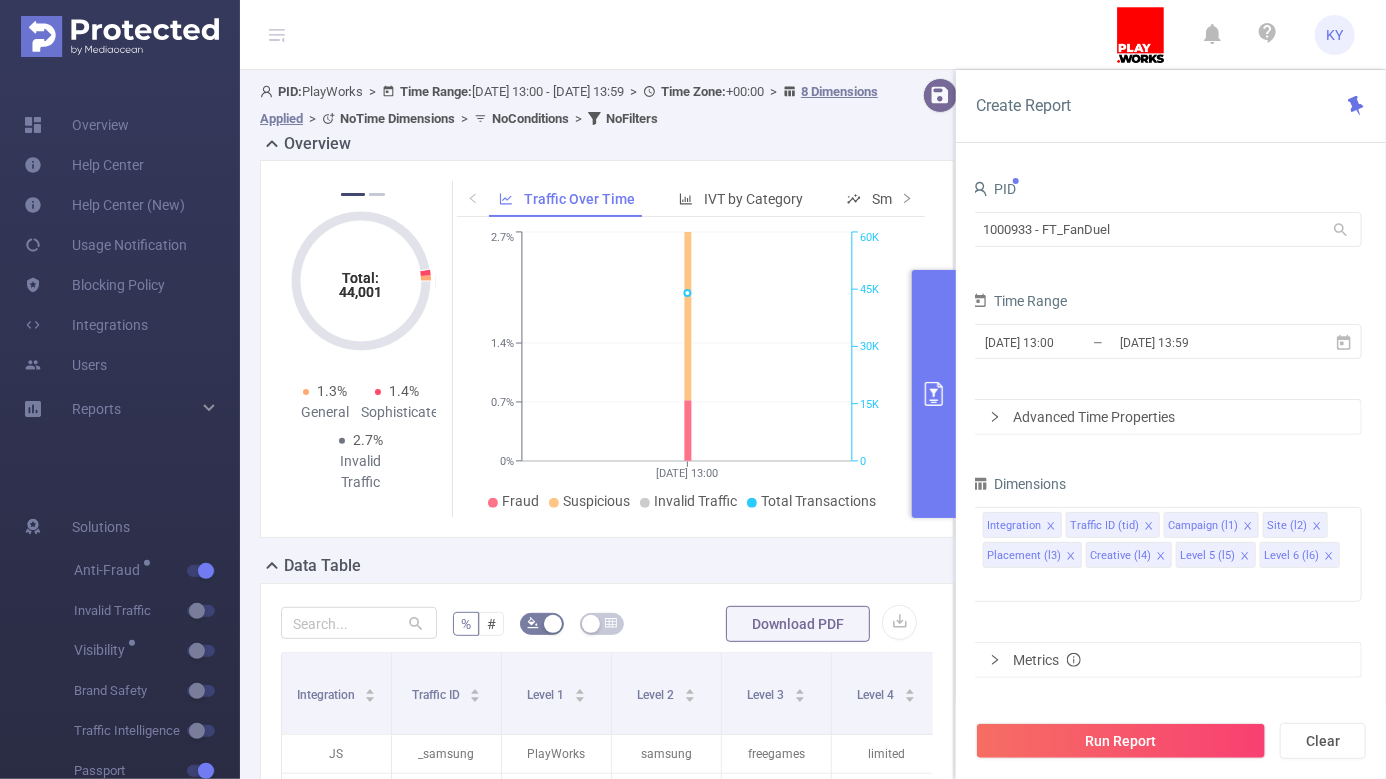 click on "Total: 44,001 Total: 44,001 0.72% Fraudulent 2% Suspicious 2.7% Invalid Traffic Total: 44,001 Total: 44,001 1.3% General 1.4% Sophisticated 2.7% Invalid Traffic Total: 44,001 Total: 44,001 0.72% Fraudulent 2% Suspicious 2.7% Invalid Traffic Total: 44,001 Total: 44,001 1.3% General 1.4% Sophisticated 2.7% Invalid Traffic Total: 44,001 Total: 44,001 0.72% Fraudulent 2% Suspicious 2.7% Invalid Traffic 1 2       Traffic Over Time           IVT by Category           Smart Agent     [DATE] 13:00 0% 0.7% 1.4% 2.7% 0 15K 30K 45K 60K Fraud Suspicious Invalid Traffic Total Transactions [DATE] 13:00" at bounding box center (607, 357) 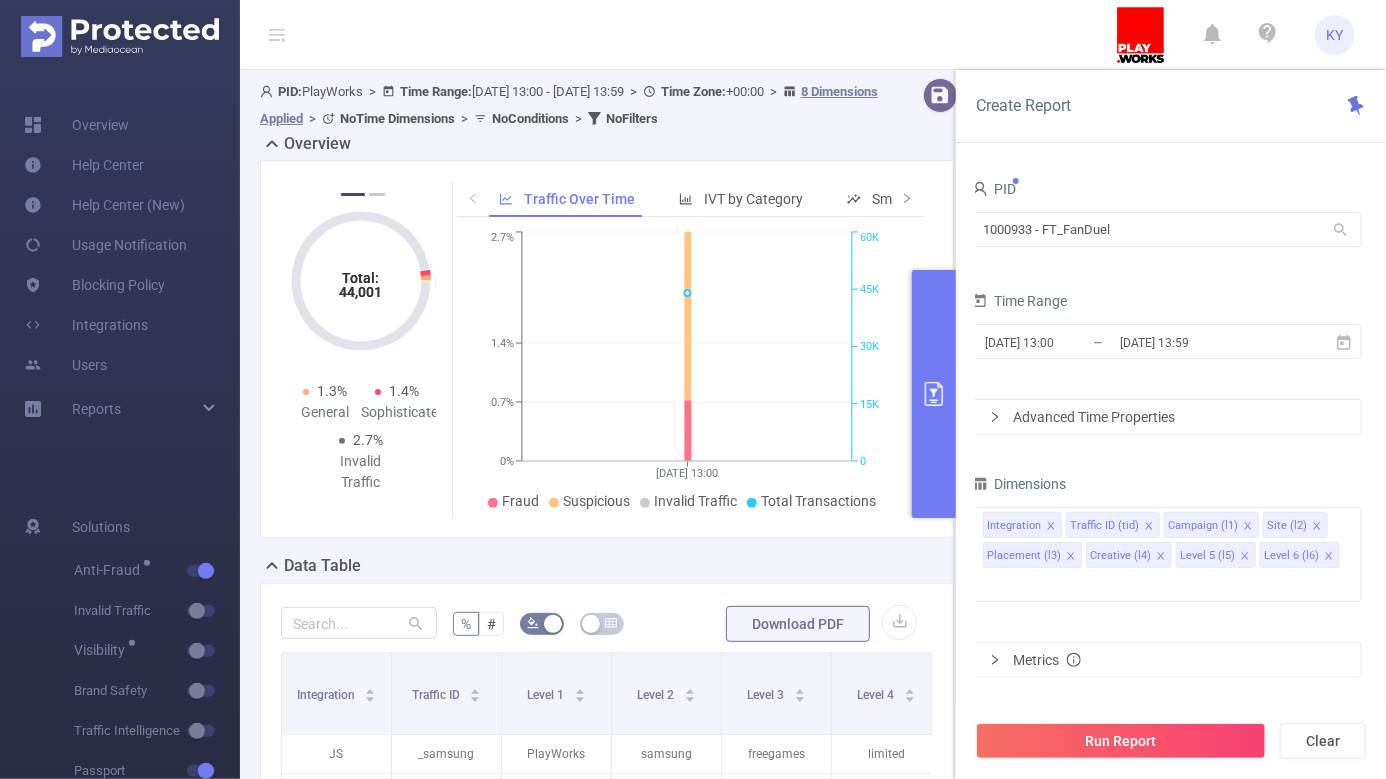scroll, scrollTop: 206, scrollLeft: 0, axis: vertical 